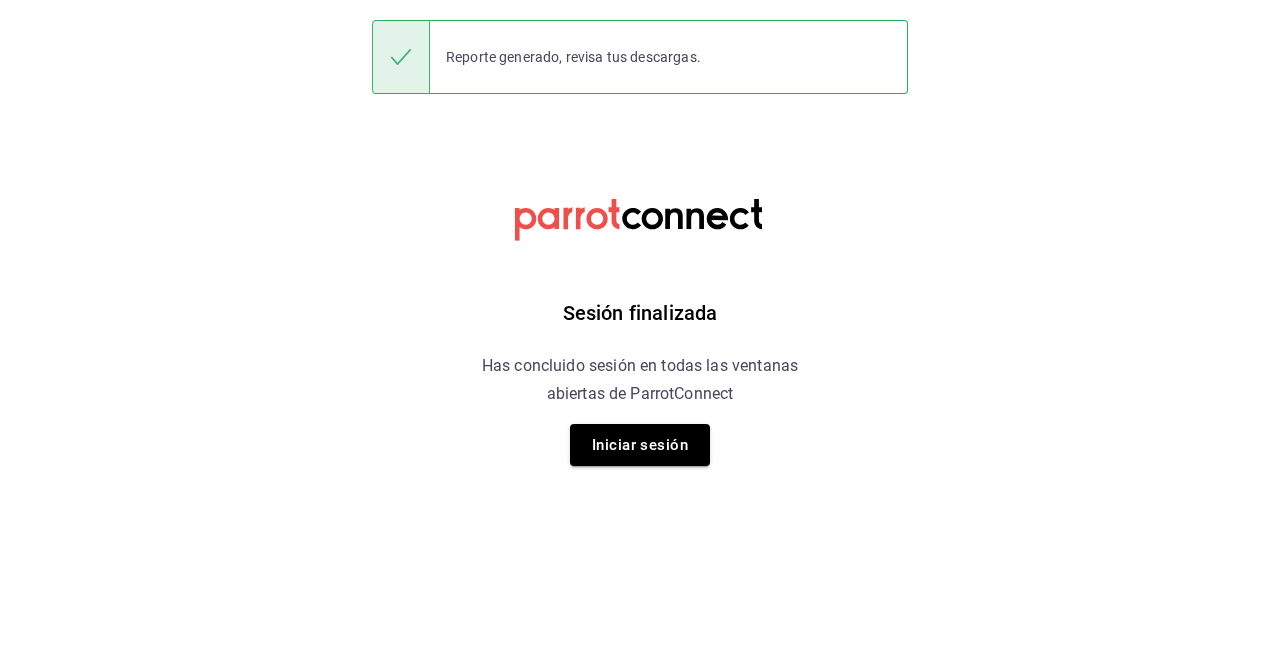 scroll, scrollTop: 0, scrollLeft: 0, axis: both 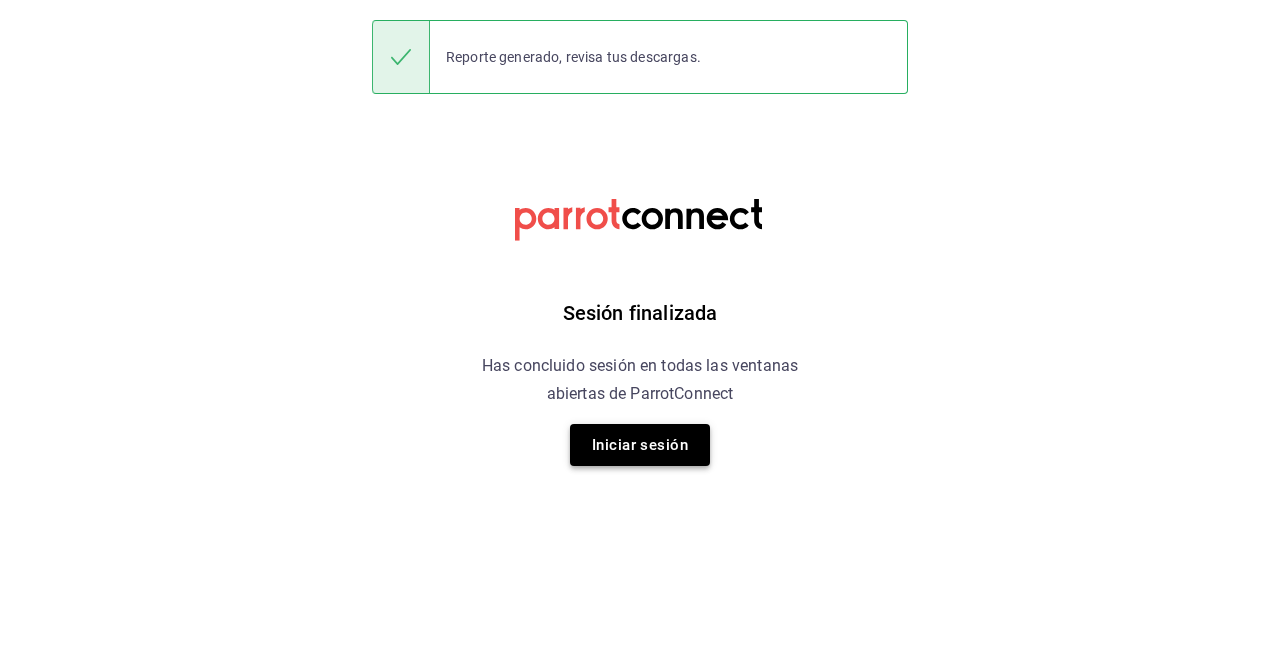 click on "Iniciar sesión" at bounding box center (640, 445) 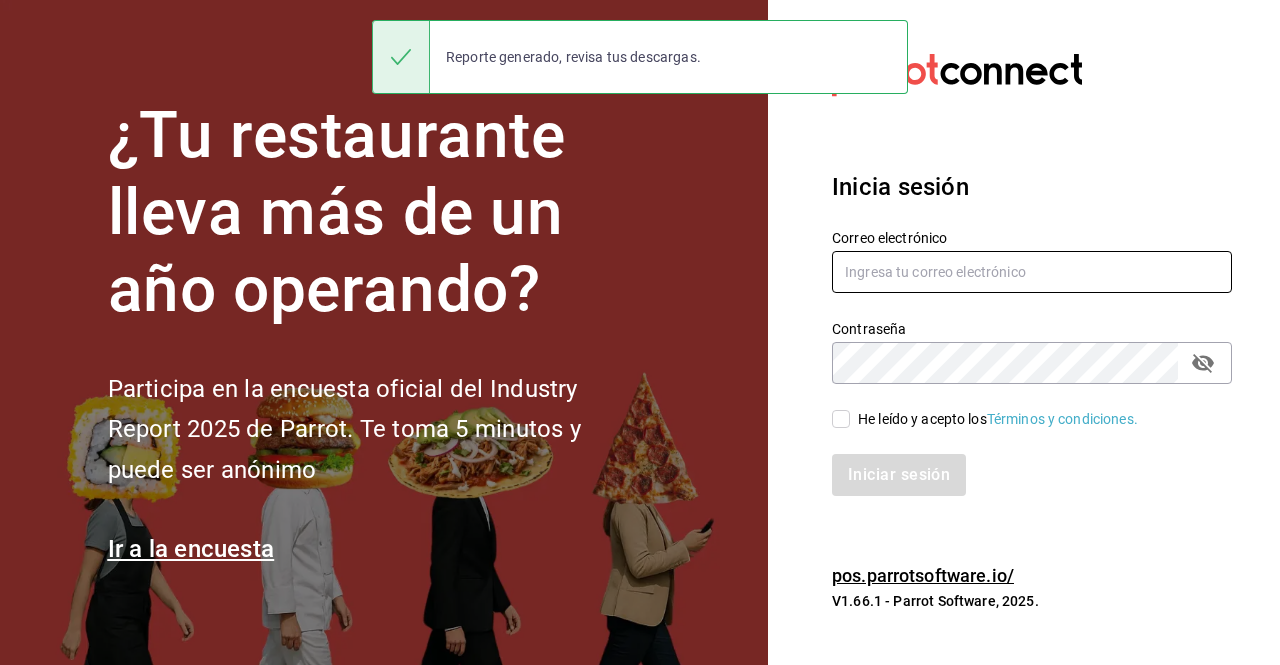 type on "[USERNAME]@example.com" 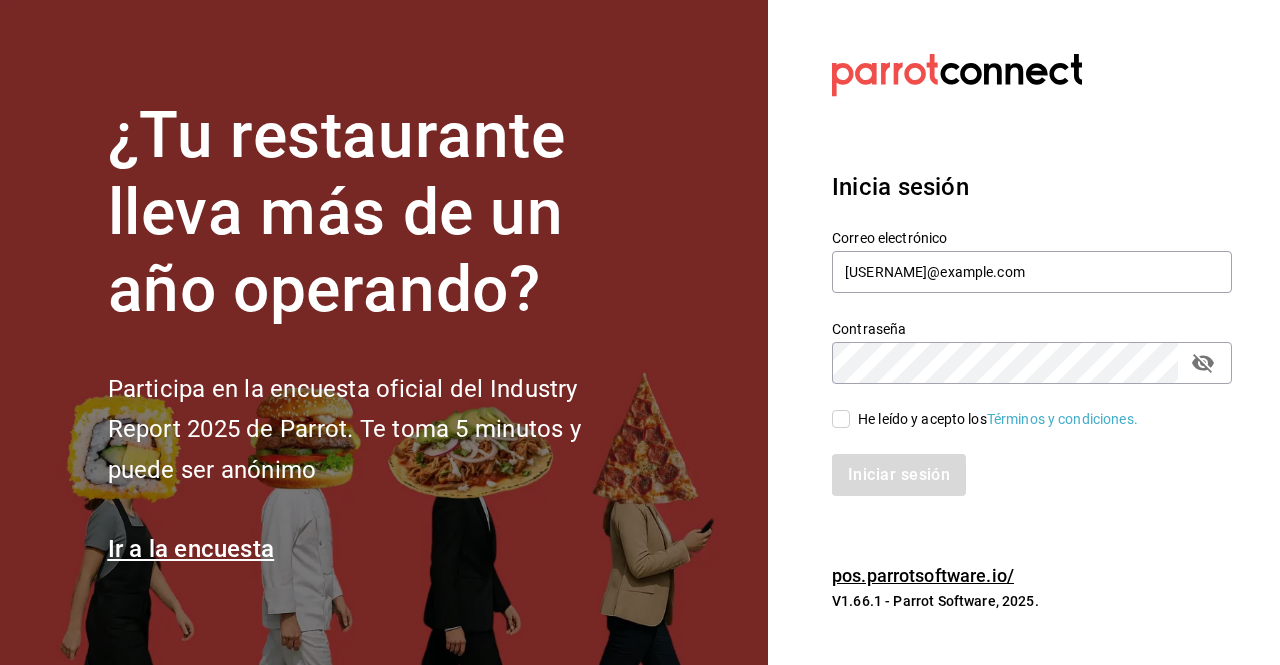 click on "He leído y acepto los  Términos y condiciones." at bounding box center (994, 419) 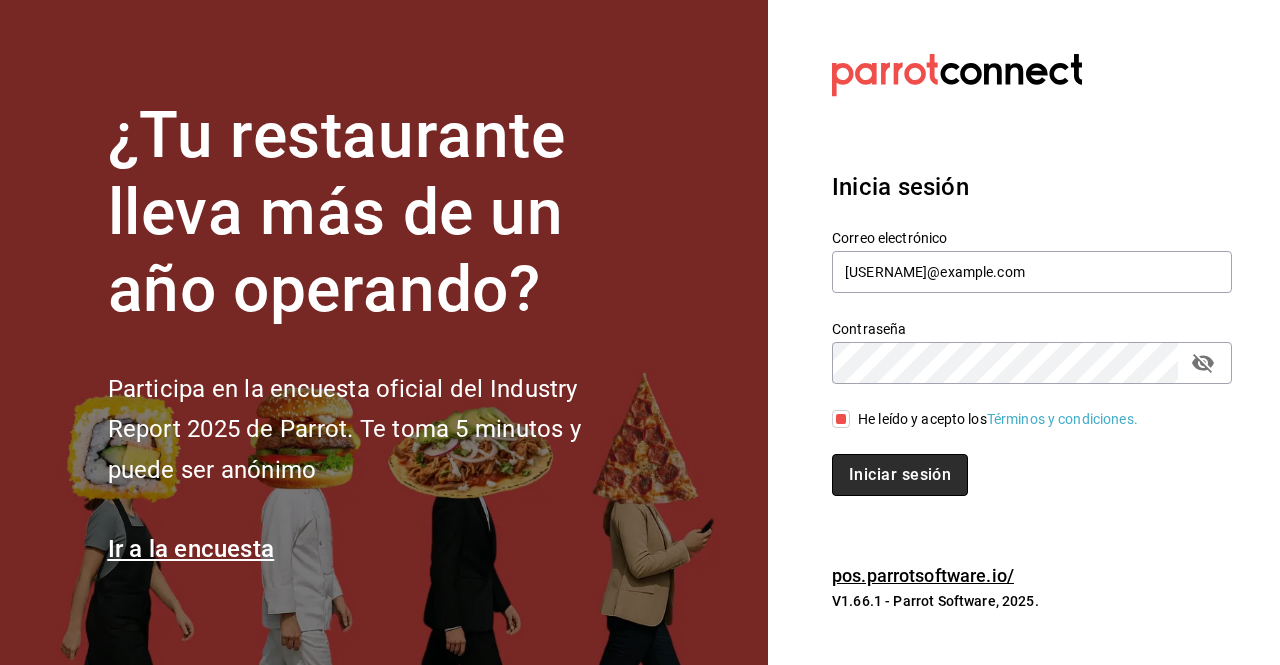 click on "Iniciar sesión" at bounding box center [900, 475] 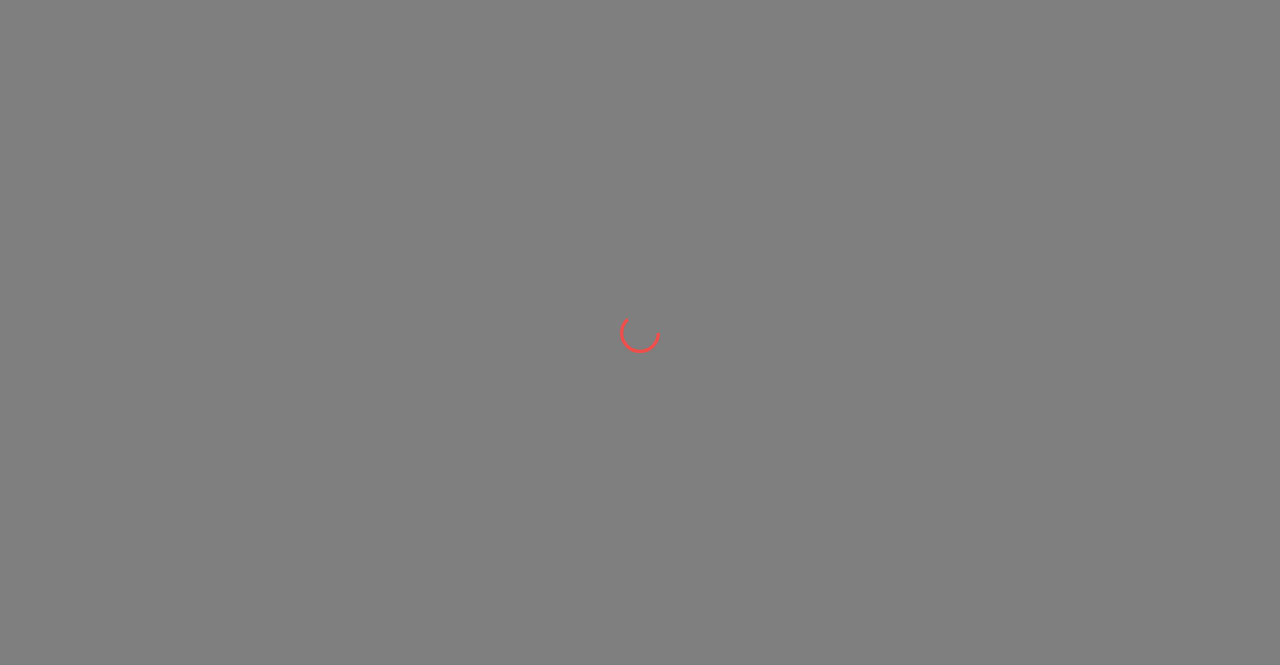 scroll, scrollTop: 0, scrollLeft: 0, axis: both 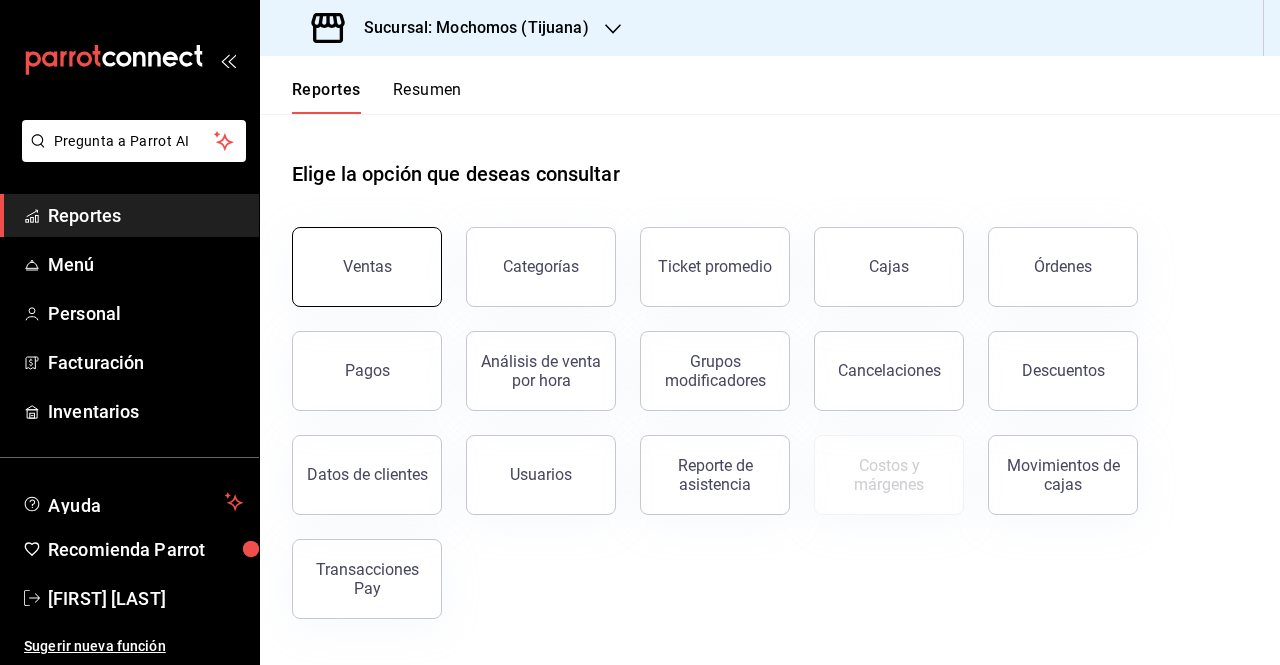 click on "Ventas" at bounding box center (367, 267) 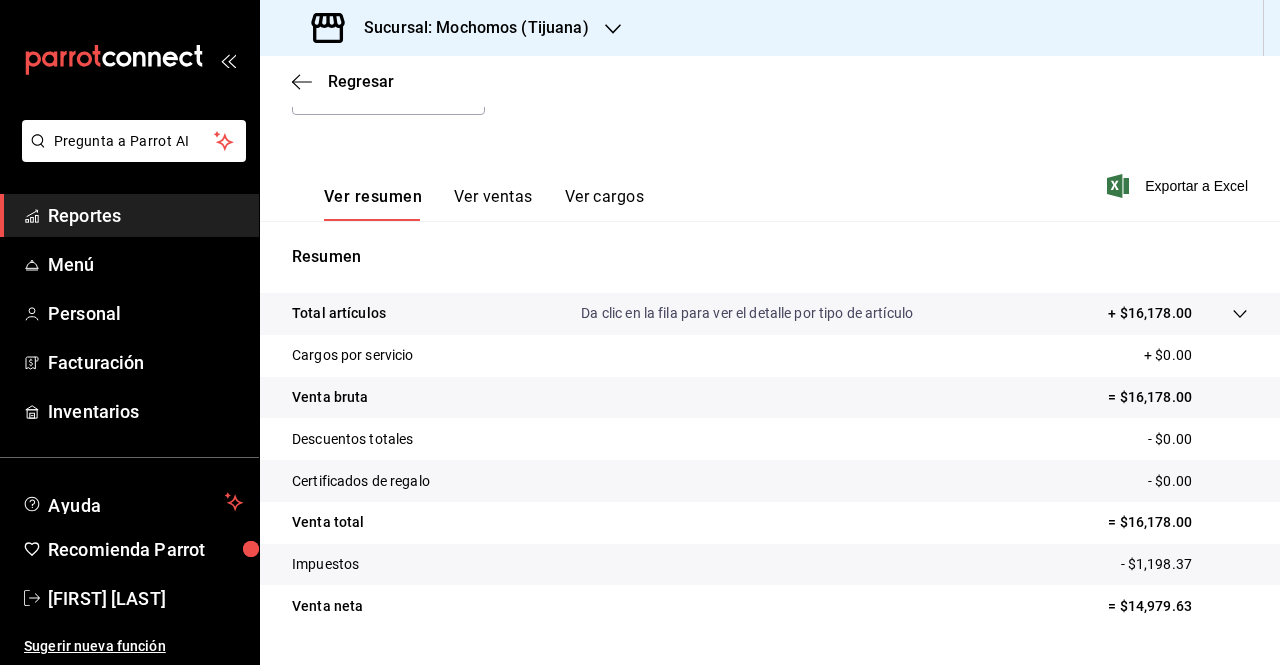 scroll, scrollTop: 0, scrollLeft: 0, axis: both 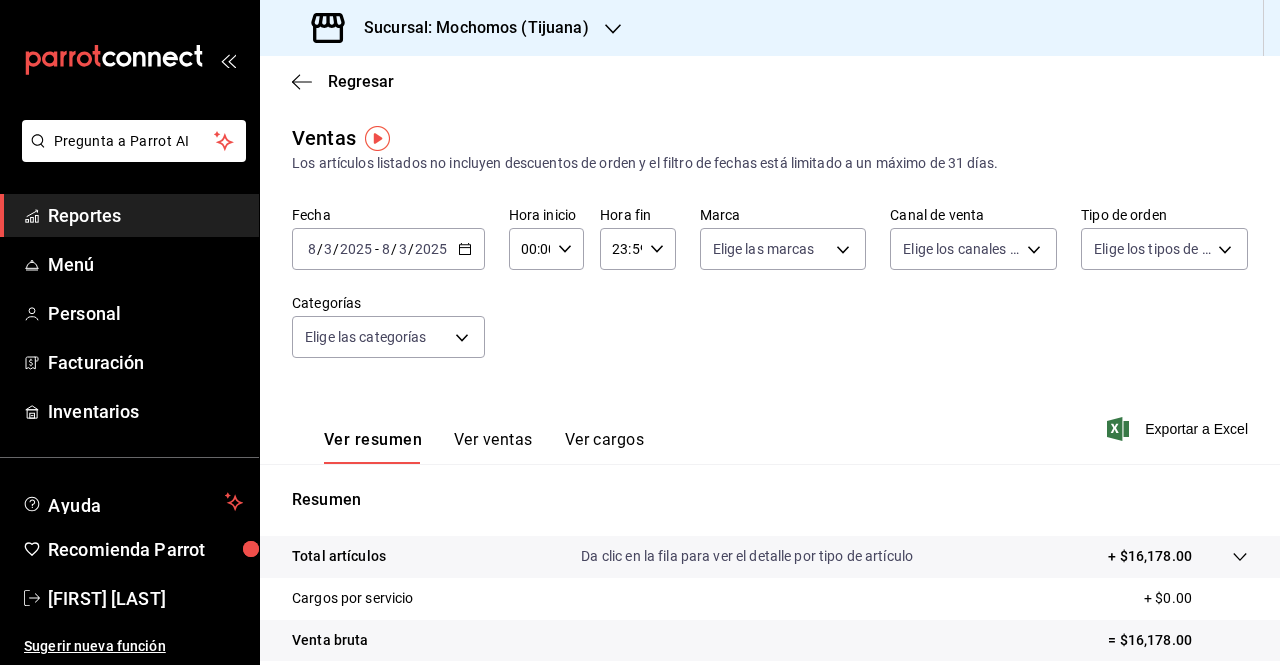 click on "Reportes" at bounding box center (145, 215) 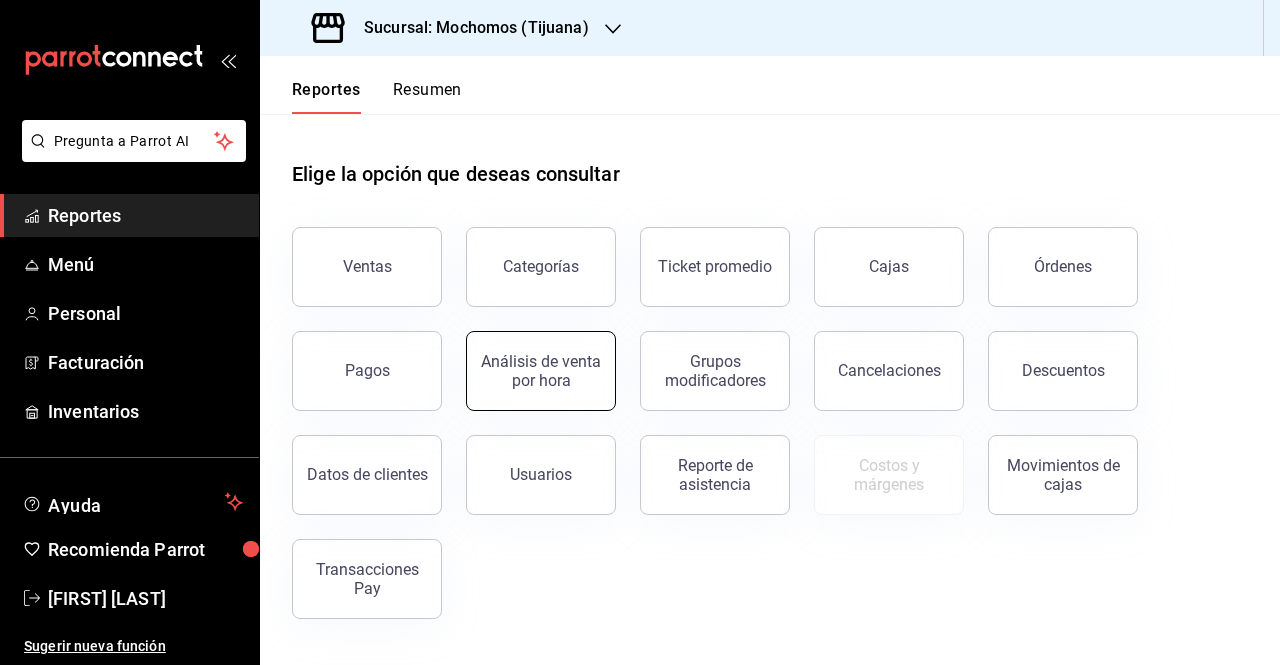 click on "Análisis de venta por hora" at bounding box center (541, 371) 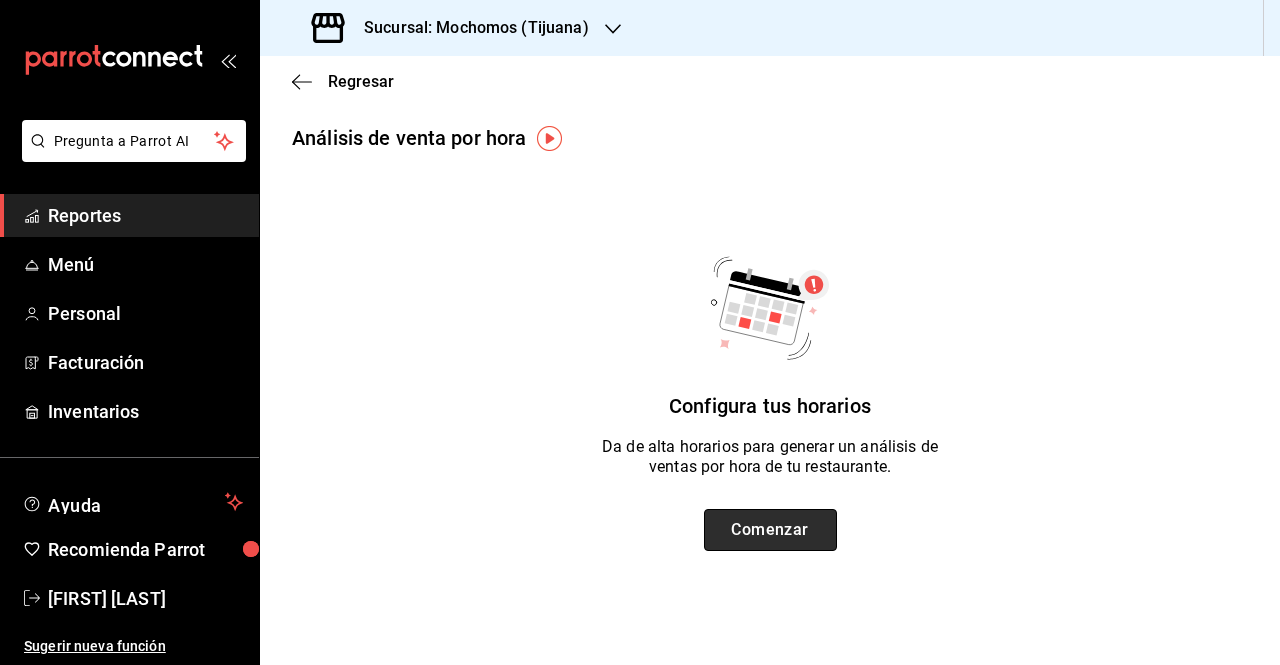 click on "Comenzar" at bounding box center (770, 530) 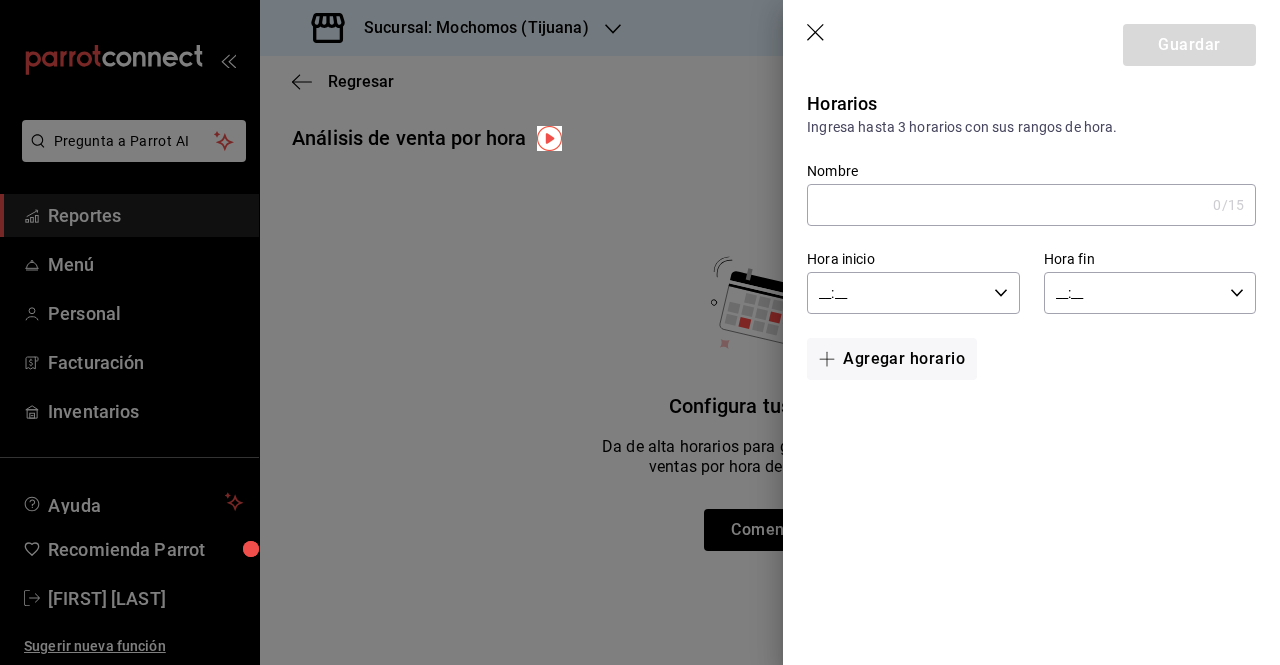 click on "Nombre" at bounding box center [1006, 205] 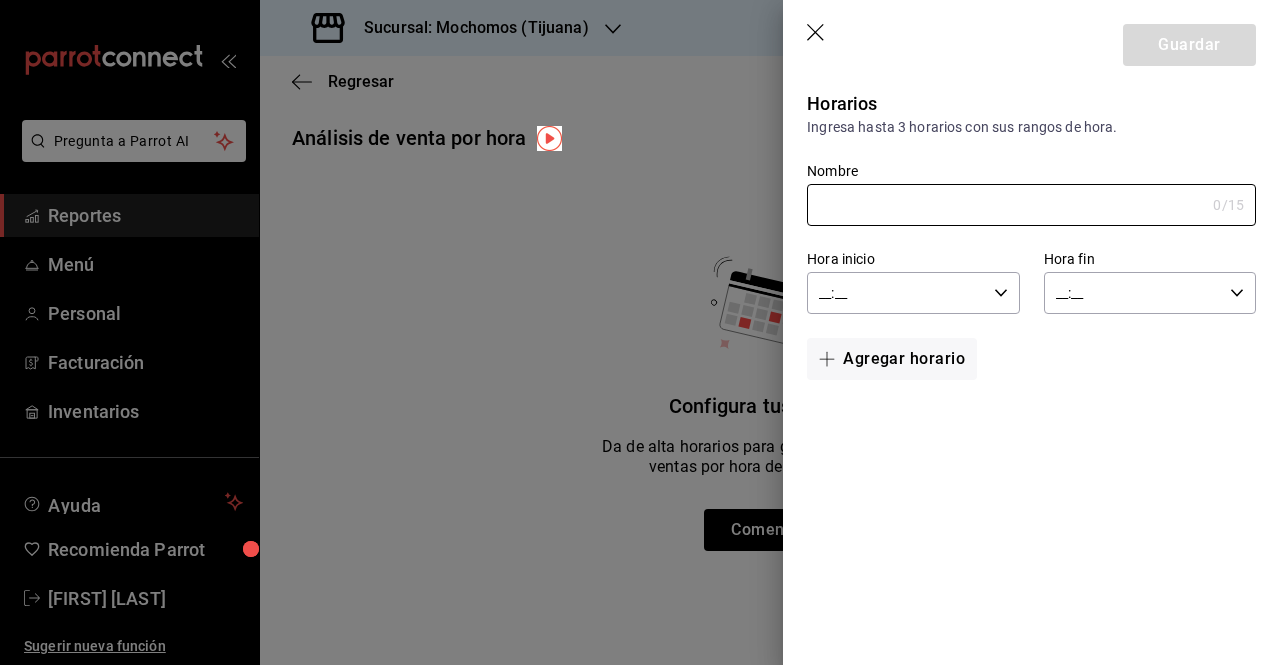 click 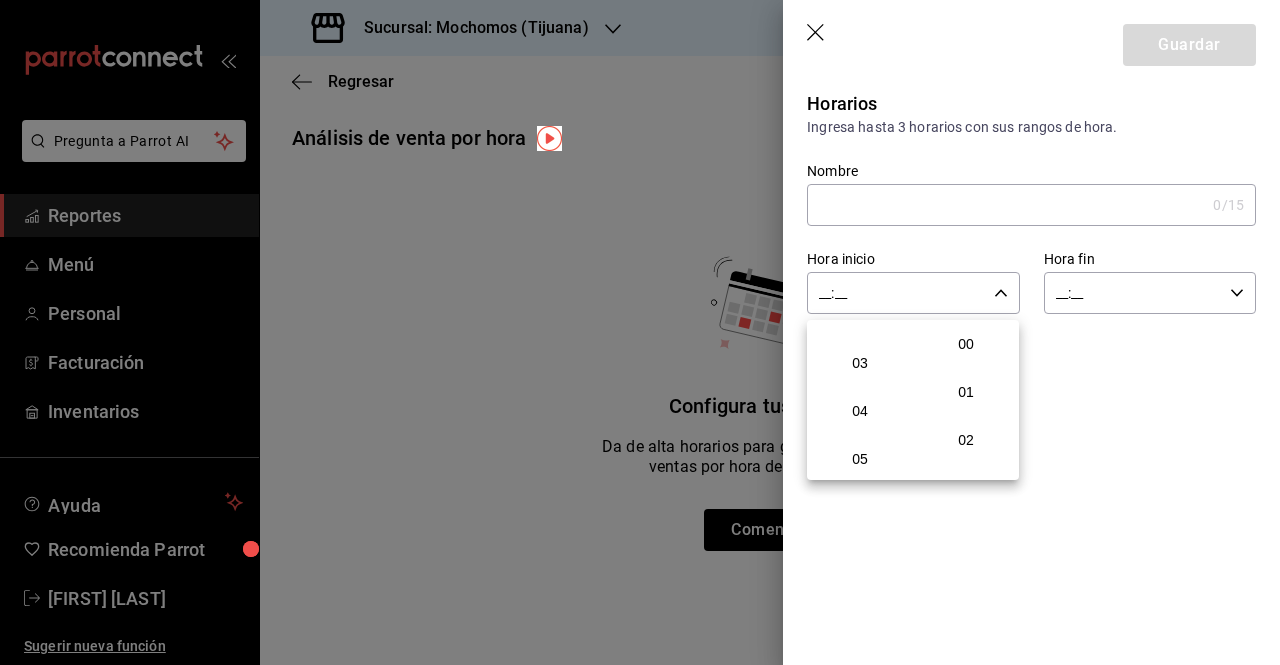 scroll, scrollTop: 126, scrollLeft: 0, axis: vertical 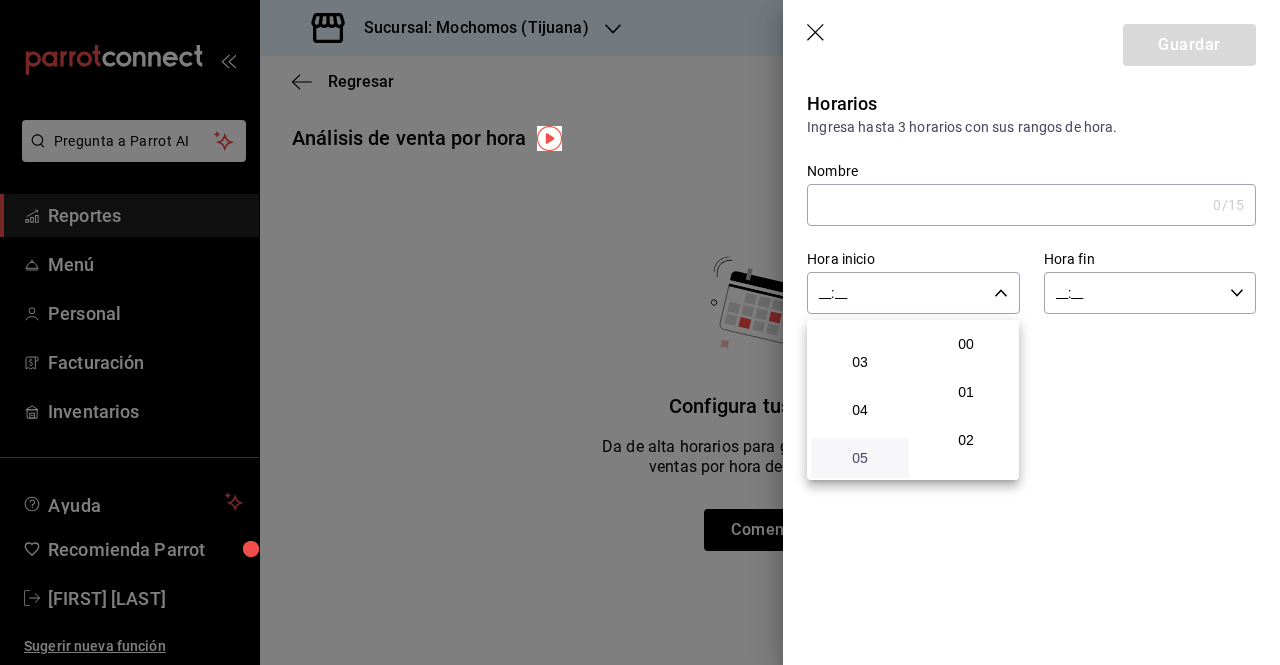 click on "05" at bounding box center (860, 458) 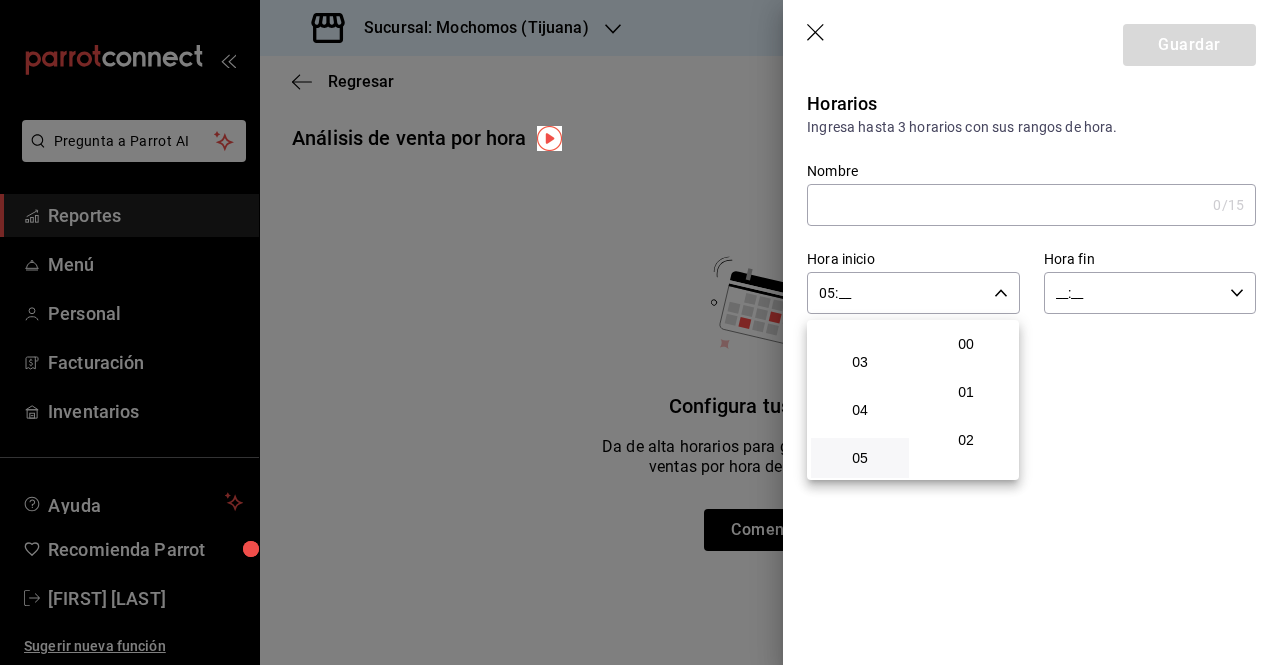click at bounding box center [640, 332] 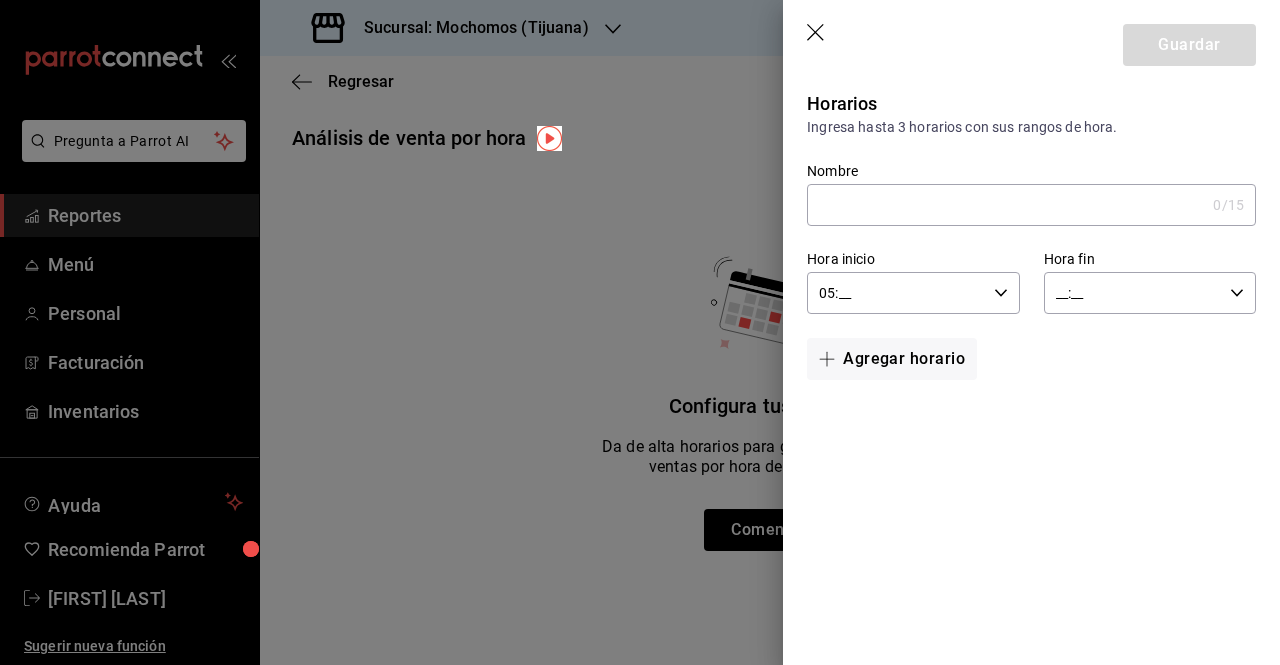 click on "__:__ Hora fin" at bounding box center [1150, 293] 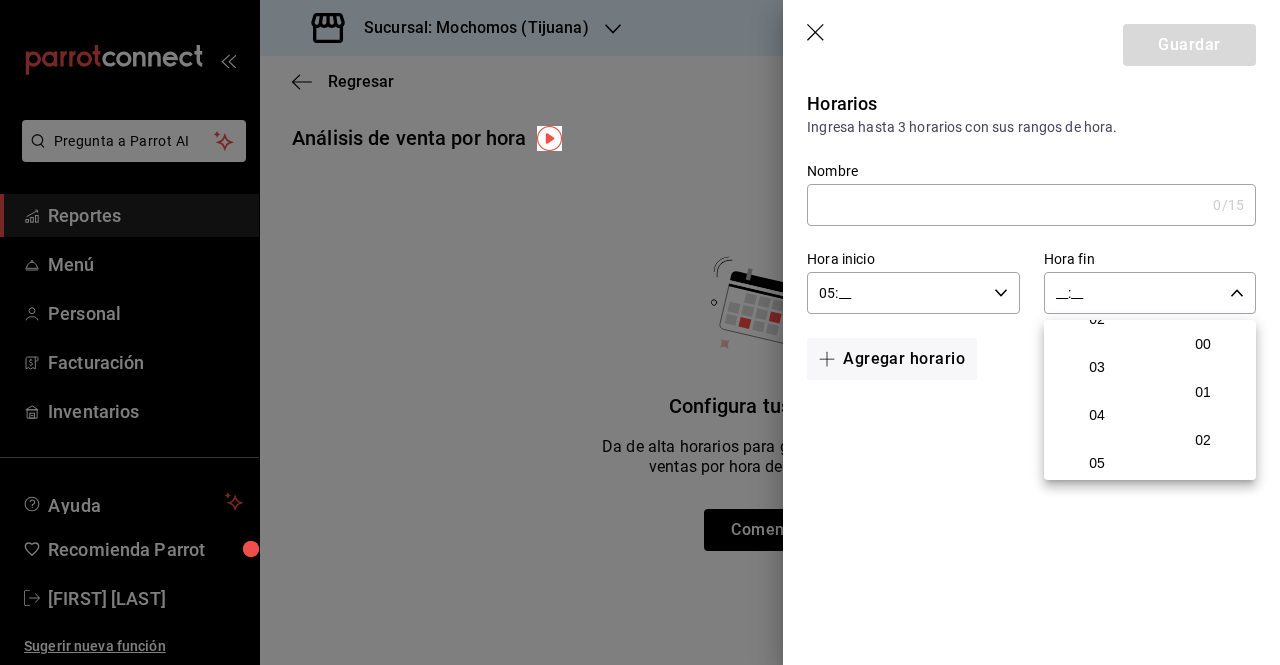scroll, scrollTop: 124, scrollLeft: 0, axis: vertical 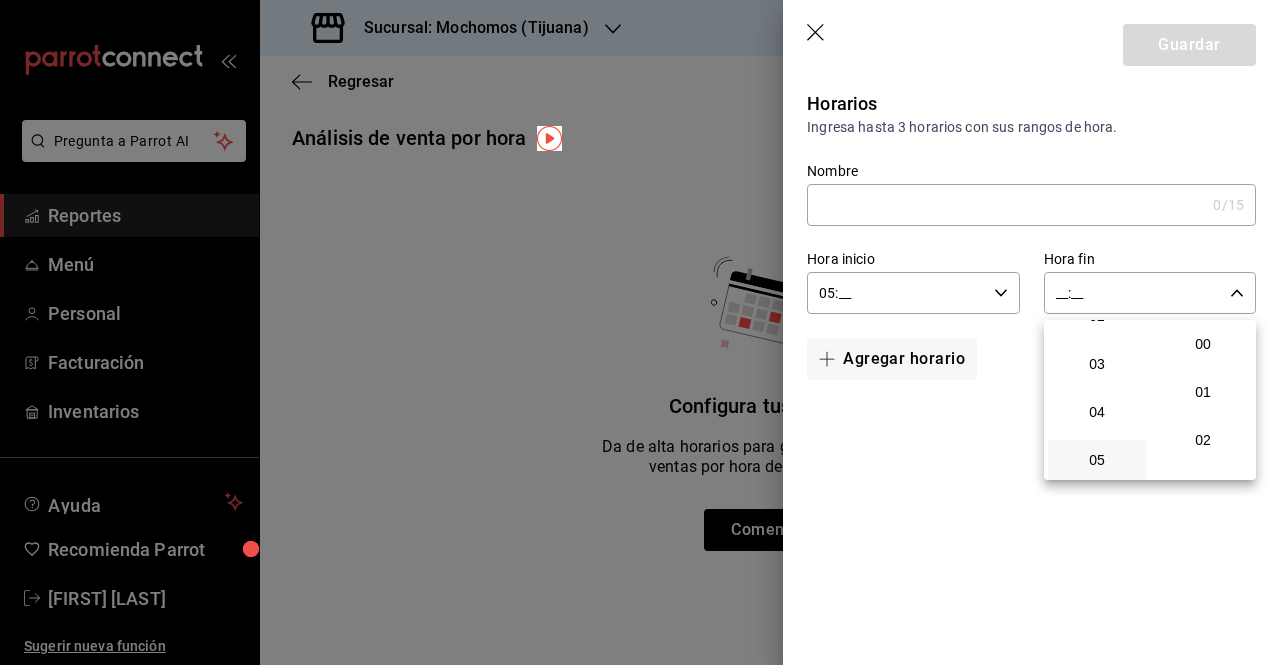 click on "05" at bounding box center [1097, 460] 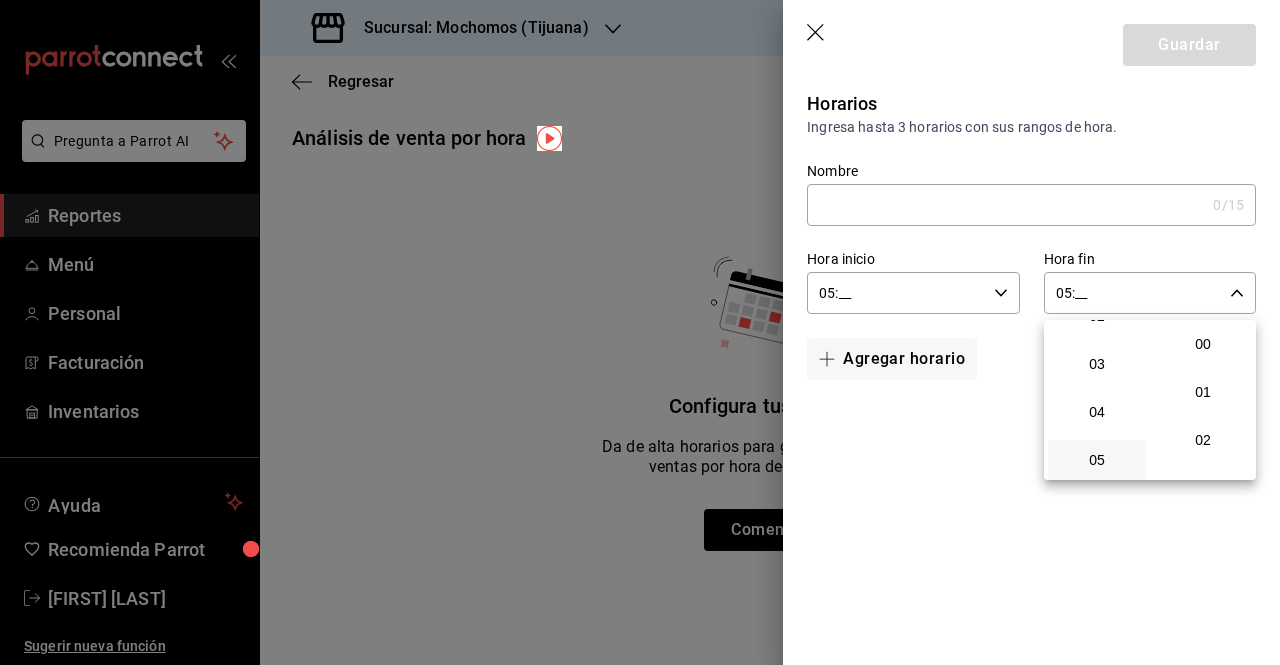click at bounding box center [640, 332] 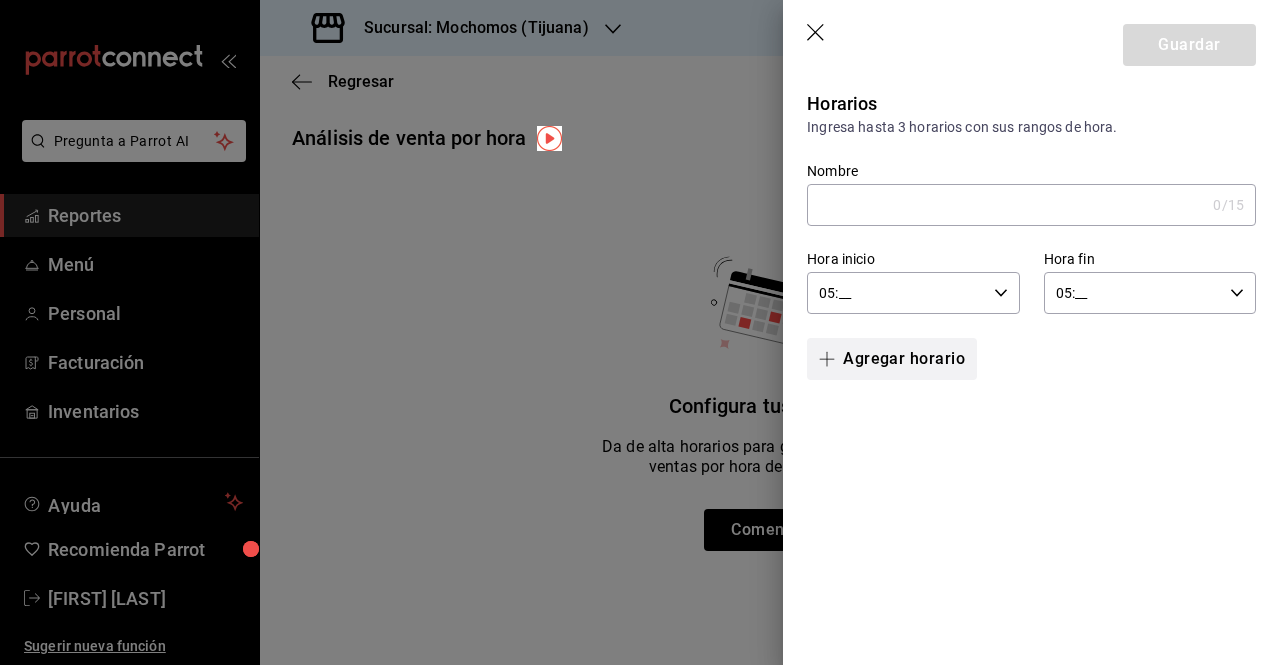 click on "Agregar horario" at bounding box center (892, 359) 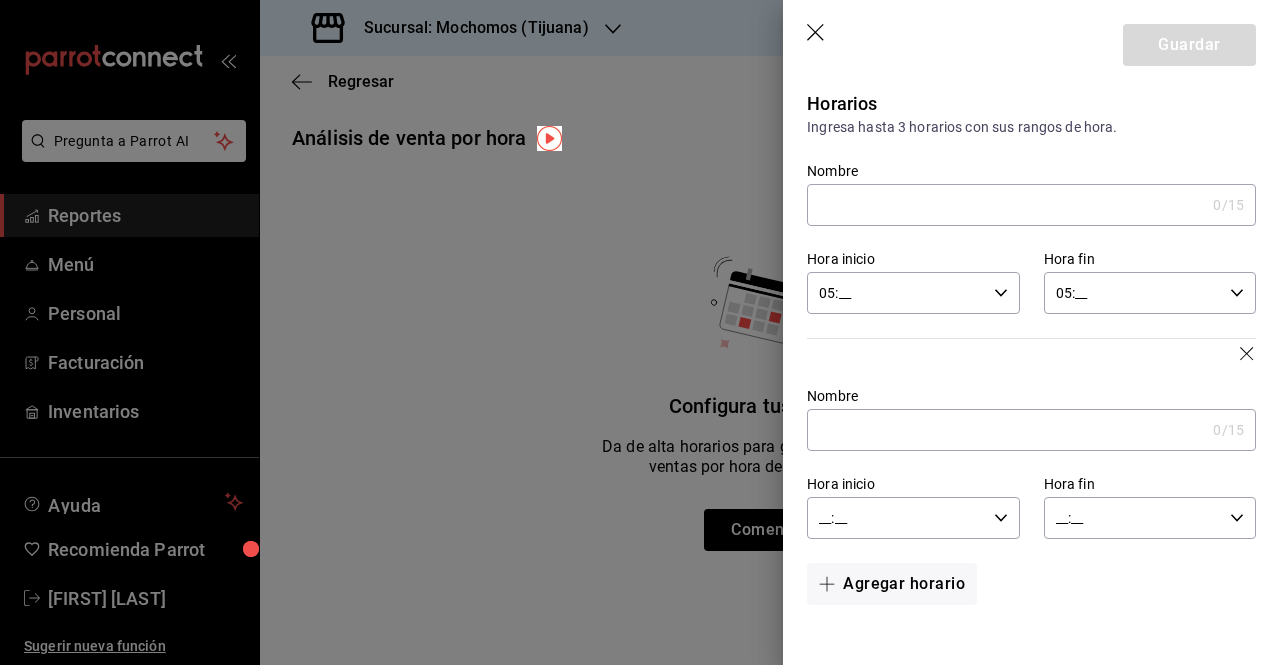 click on "Guardar" at bounding box center [1031, 41] 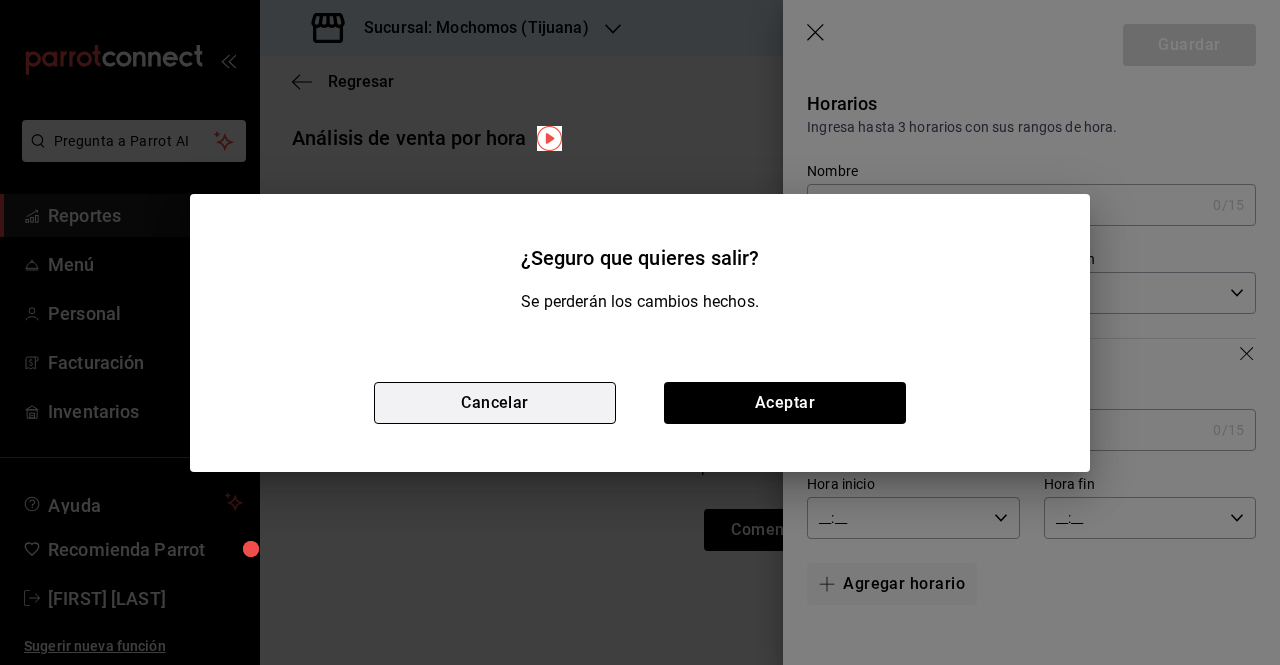 click on "Cancelar" at bounding box center (495, 403) 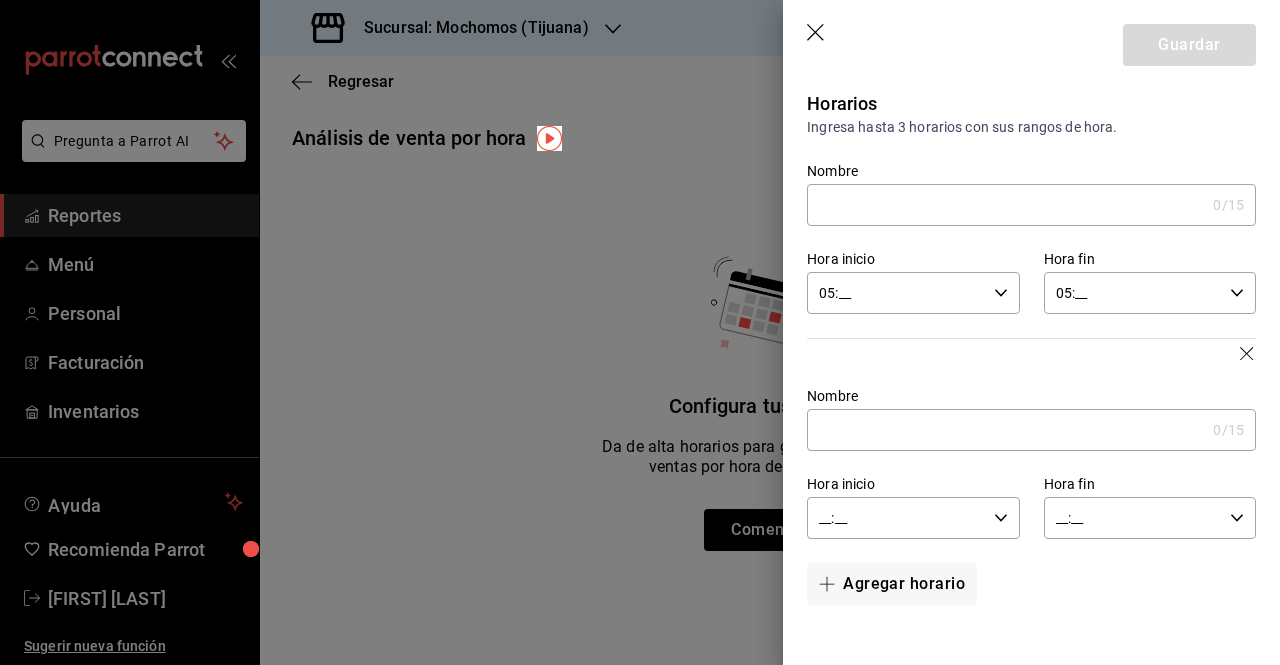 click 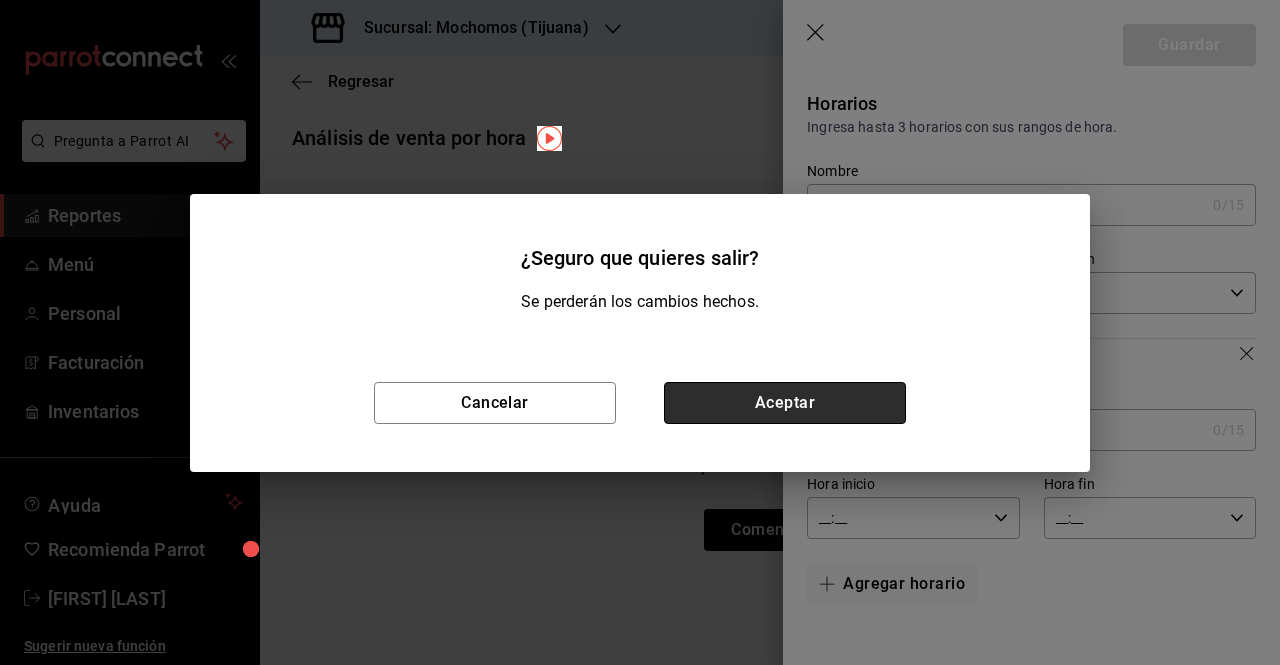 click on "Aceptar" at bounding box center [785, 403] 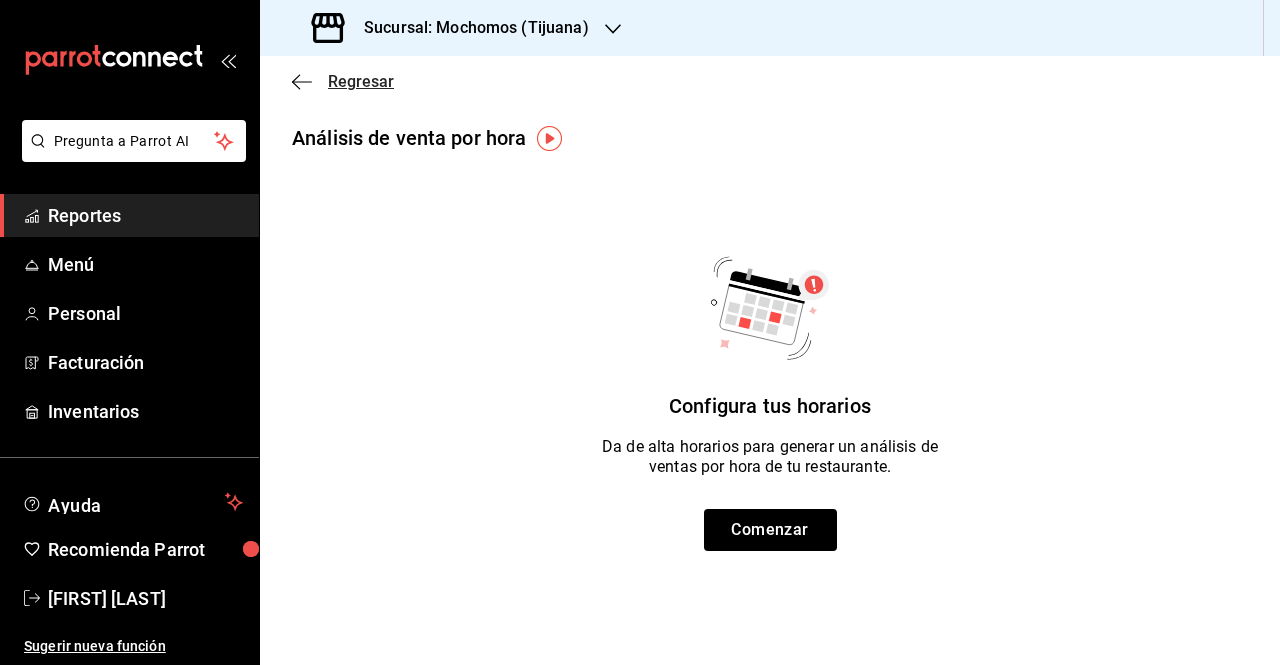 click 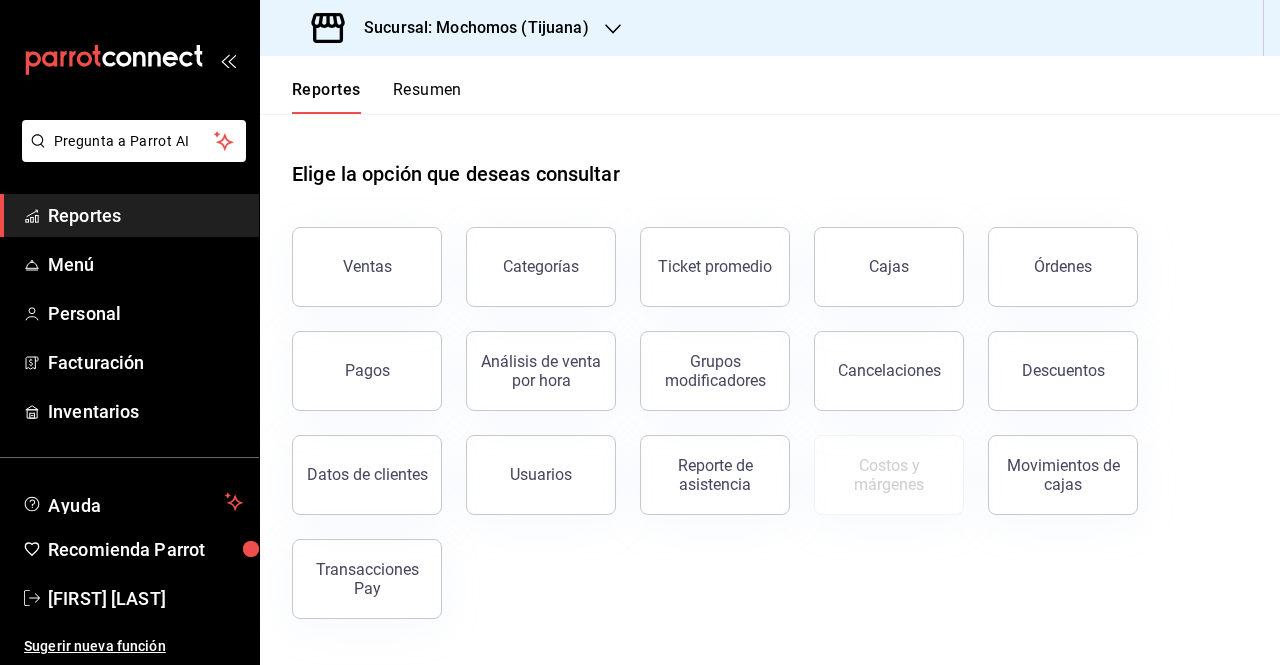 click on "Resumen" at bounding box center [427, 97] 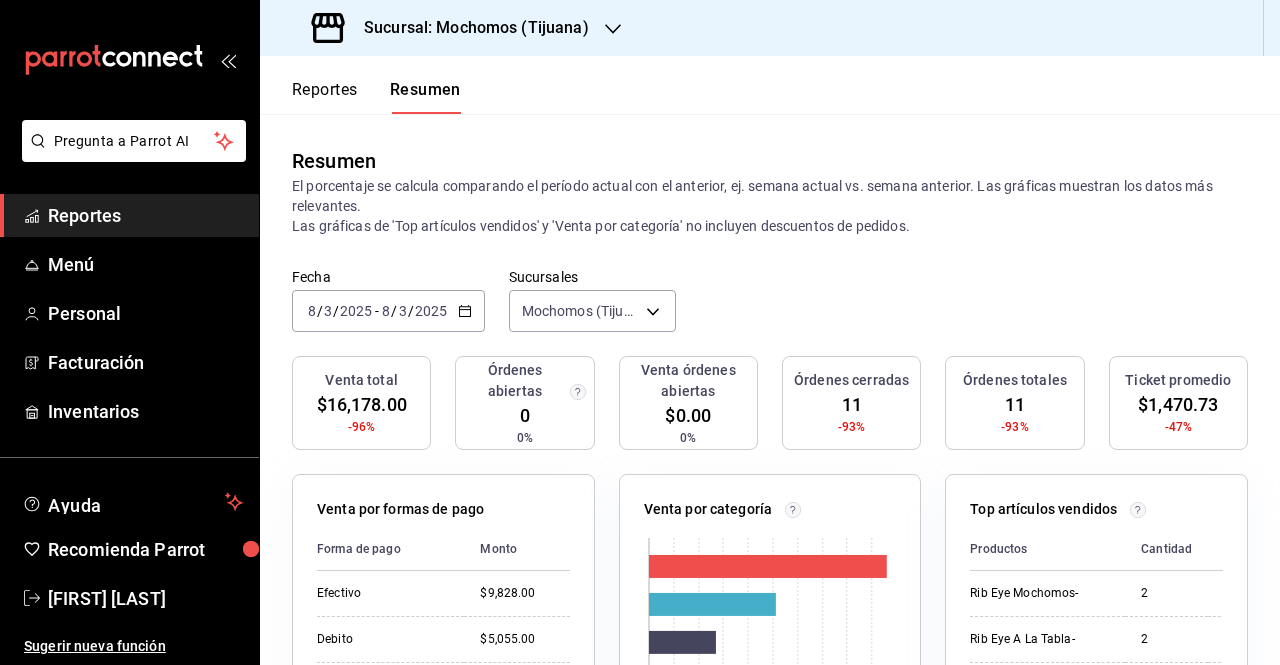 click on "Reportes" at bounding box center (325, 97) 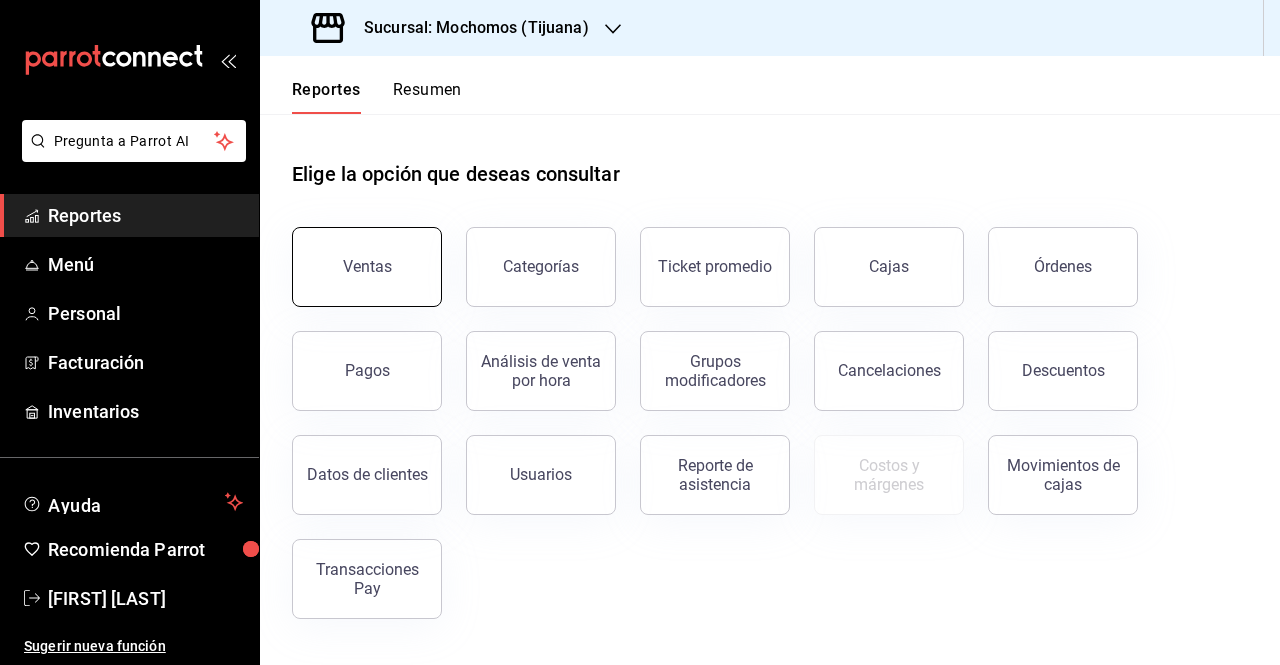 click on "Ventas" at bounding box center (367, 267) 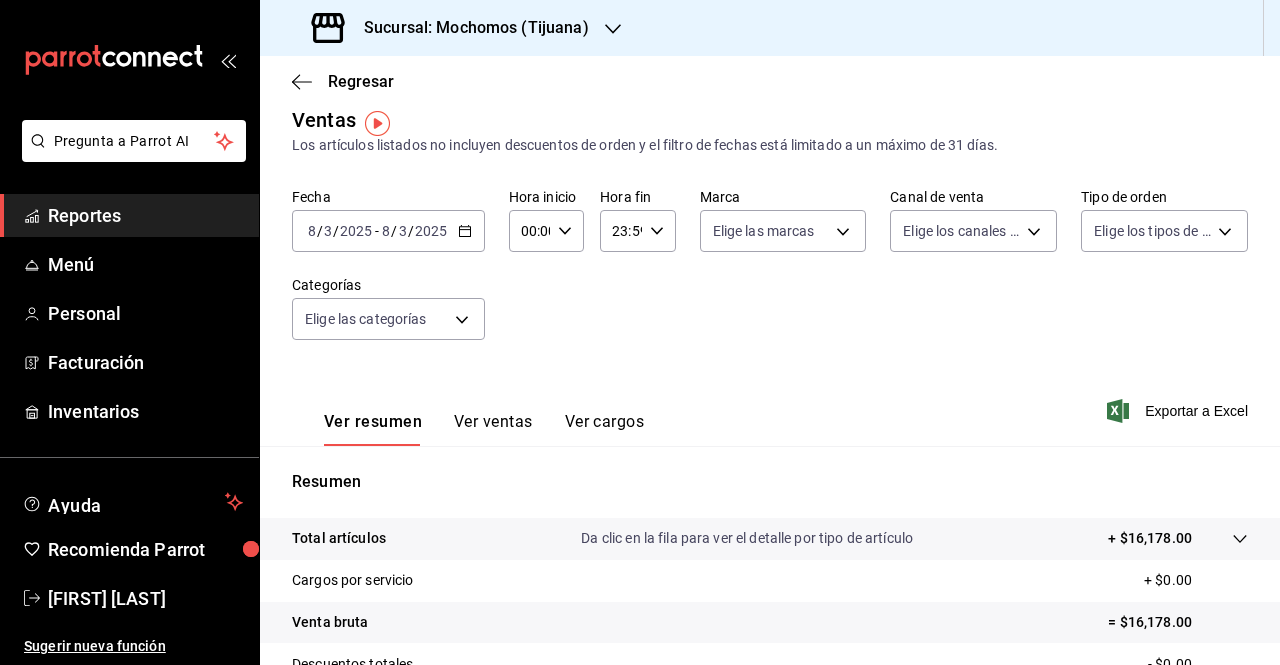 scroll, scrollTop: 14, scrollLeft: 0, axis: vertical 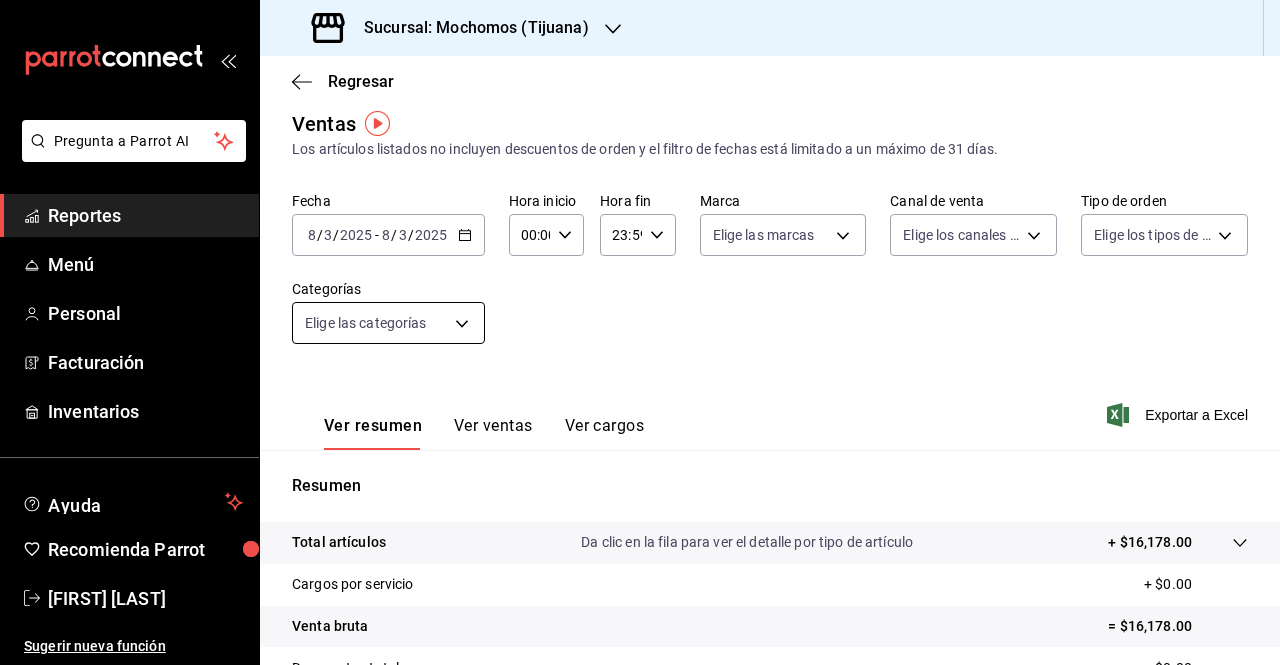 click on "Pregunta a Parrot AI Reportes   Menú   Personal   Facturación   Inventarios   Ayuda Recomienda Parrot   [FIRST] [LAST]   Sugerir nueva función   Sucursal: Mochomos (Tijuana) Regresar Ventas Los artículos listados no incluyen descuentos de orden y el filtro de fechas está limitado a un máximo de 31 días. Fecha [DATE] [DATE] - [DATE] [DATE] Hora inicio 00:00 Hora inicio Hora fin 23:59 Hora fin Marca Elige las marcas Canal de venta Elige los canales de venta Tipo de orden Elige los tipos de orden Categorías Elige las categorías Ver resumen Ver ventas Ver cargos Exportar a Excel Resumen Total artículos Da clic en la fila para ver el detalle por tipo de artículo + $16,178.00 Cargos por servicio + $0.00 Venta bruta = $16,178.00 Descuentos totales - $0.00 Certificados de regalo - $0.00 Venta total = $16,178.00 Impuestos - $1,198.37 Venta neta = $14,979.63 Pregunta a Parrot AI Reportes   Menú   Personal   Facturación   Inventarios   Ayuda Recomienda Parrot   [FIRST] [LAST]" at bounding box center [640, 332] 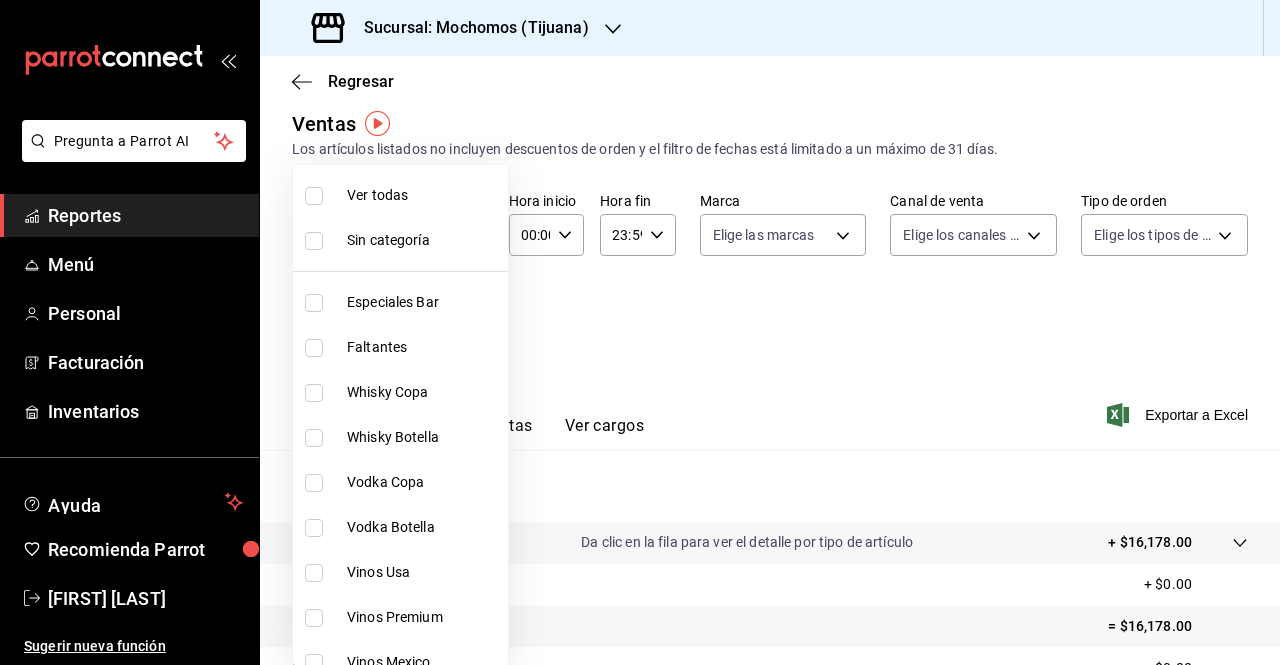 click at bounding box center (640, 332) 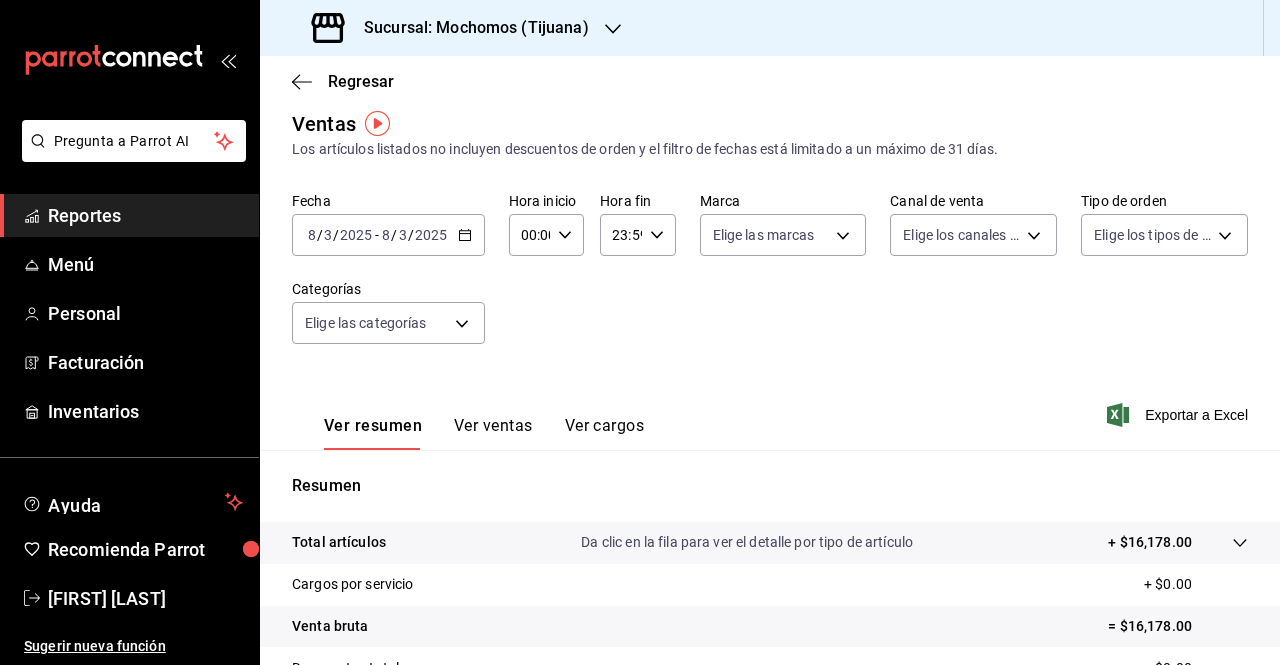 click 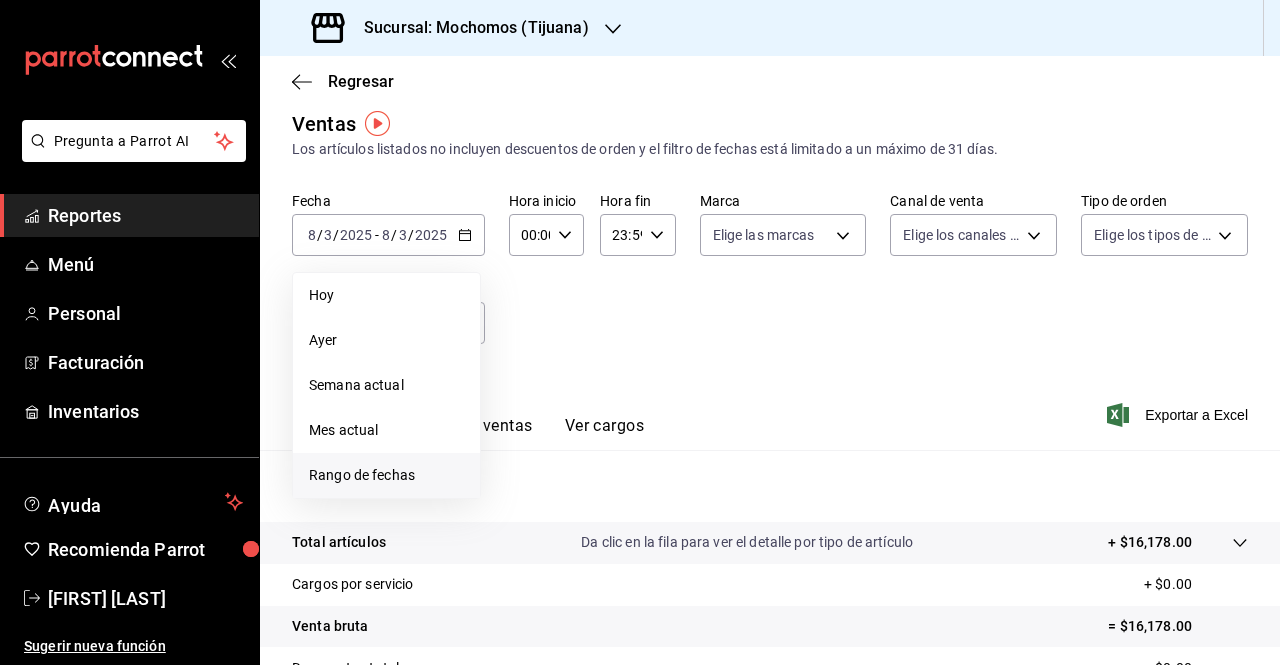 click on "Rango de fechas" at bounding box center [386, 475] 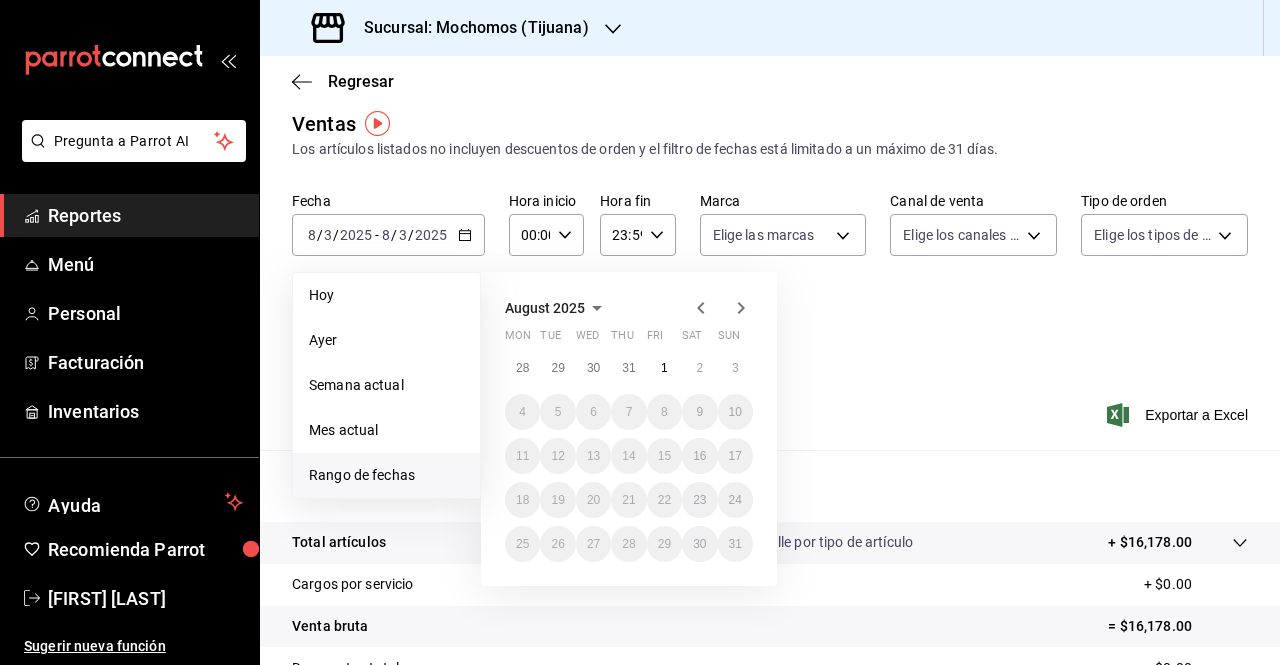 click at bounding box center [721, 308] 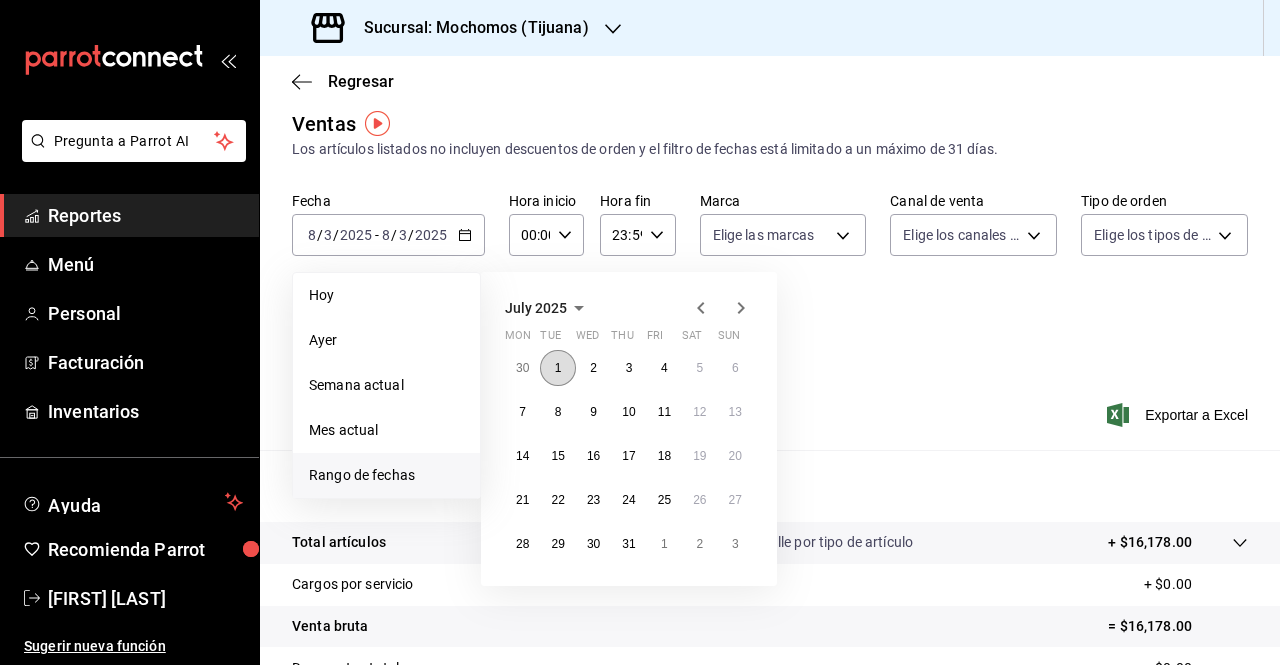 click on "1" at bounding box center [558, 368] 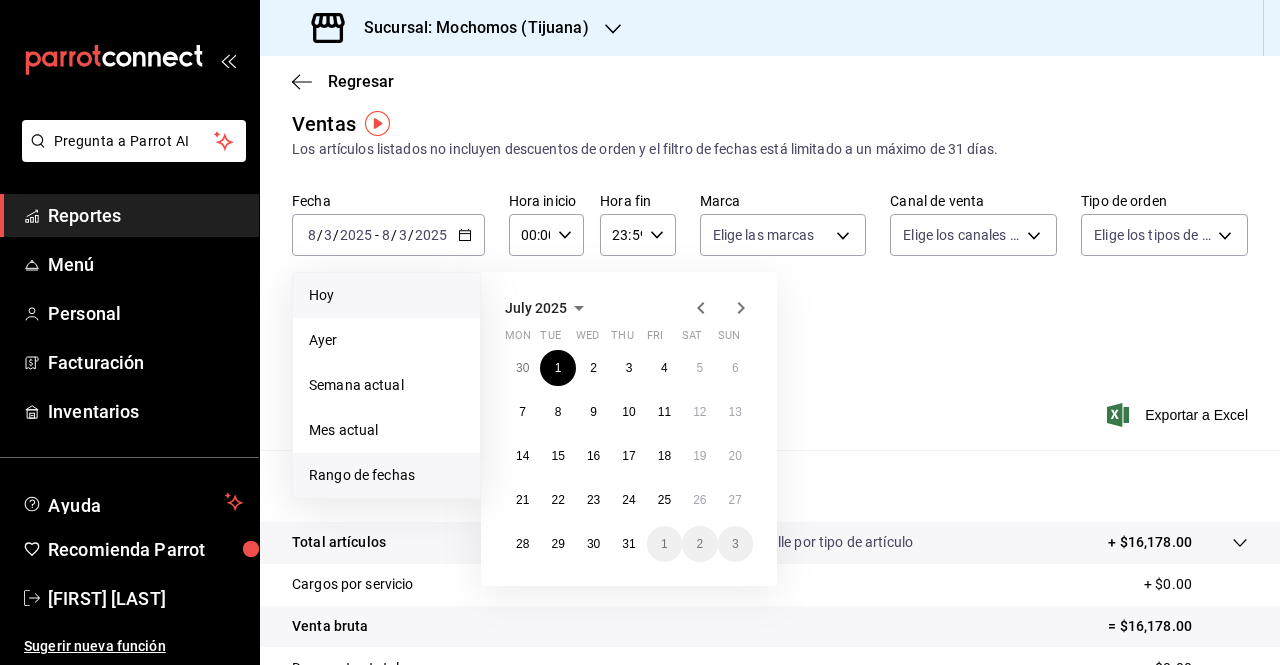 click on "Hoy" at bounding box center (386, 295) 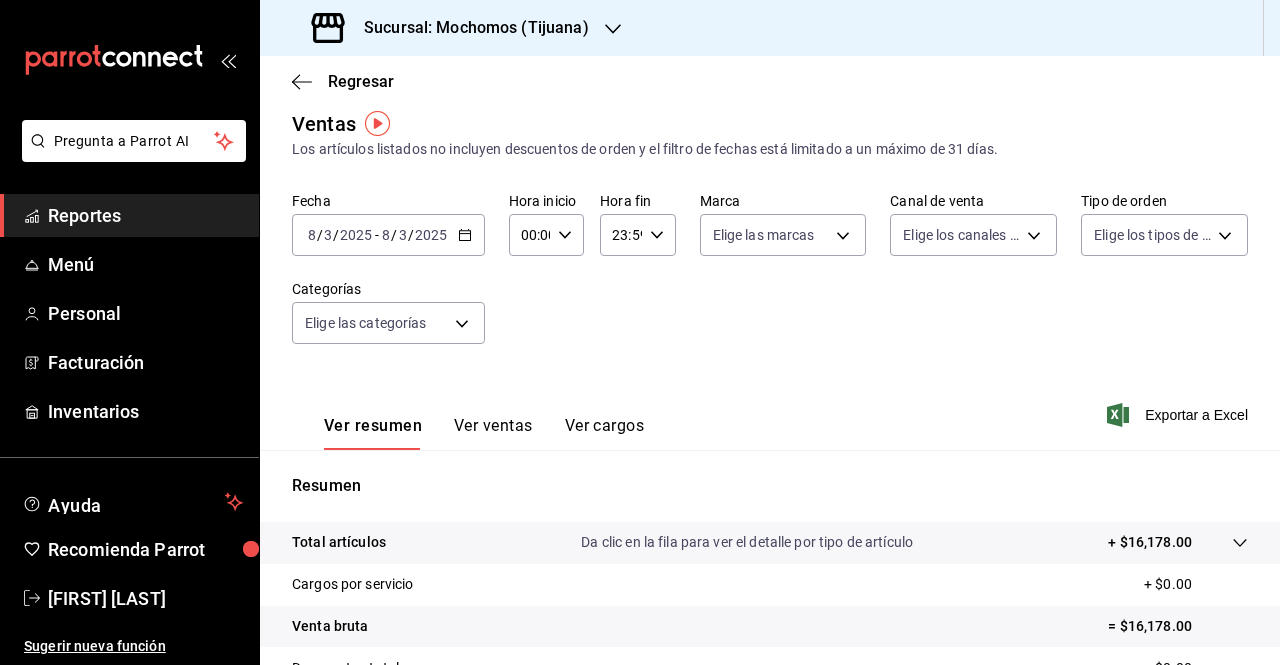 click 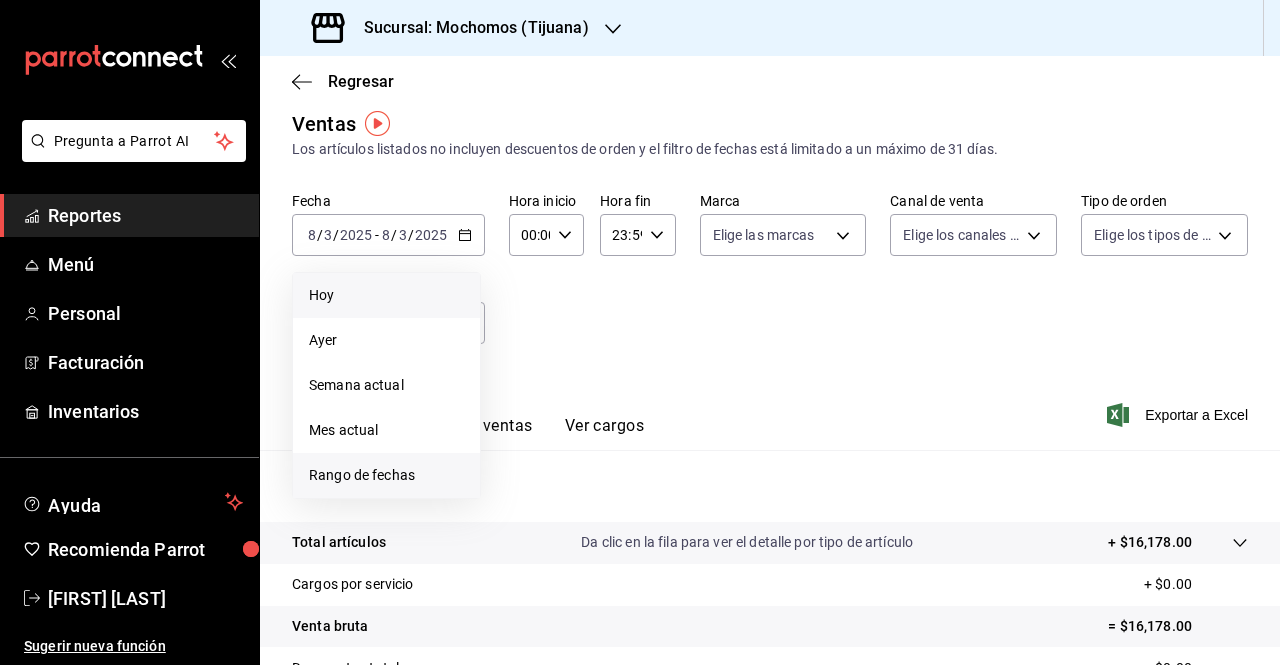 click on "Rango de fechas" at bounding box center (386, 475) 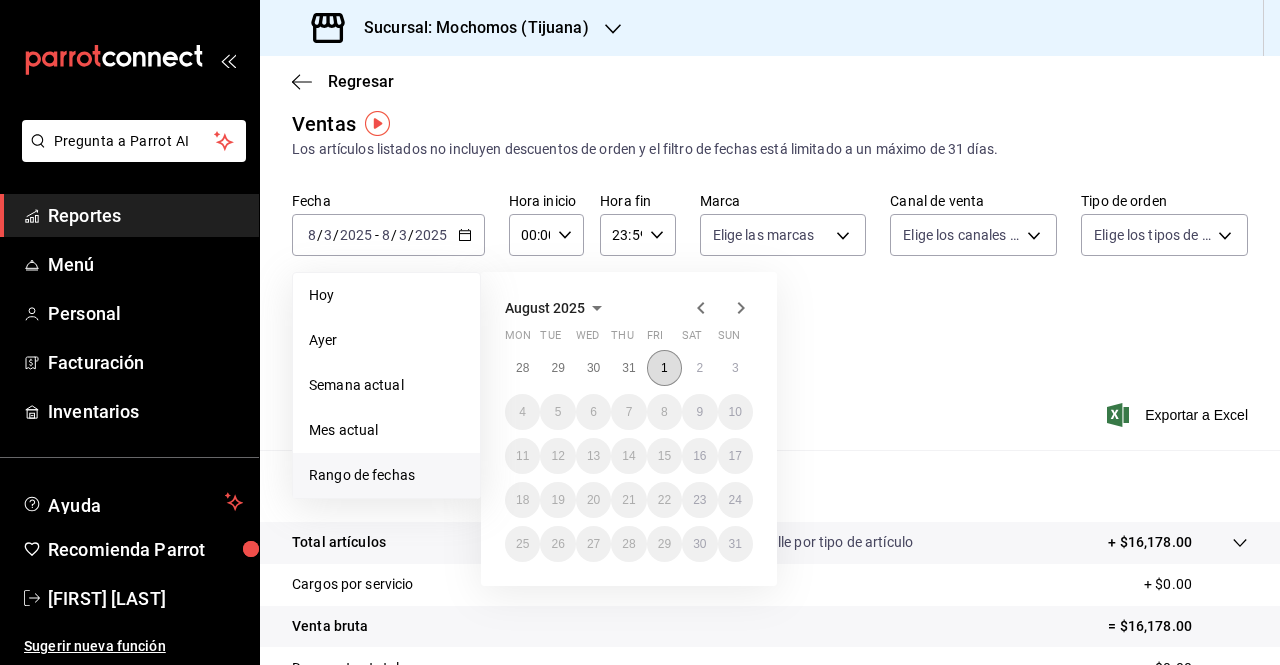 click on "1" at bounding box center (664, 368) 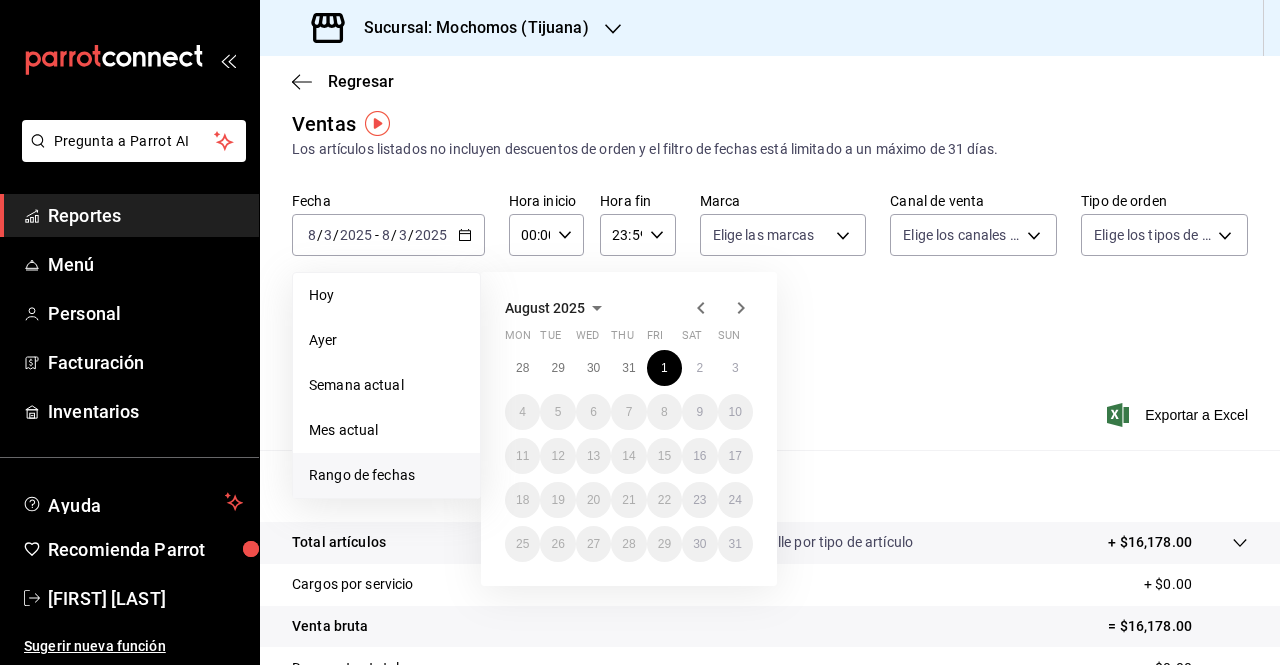 click 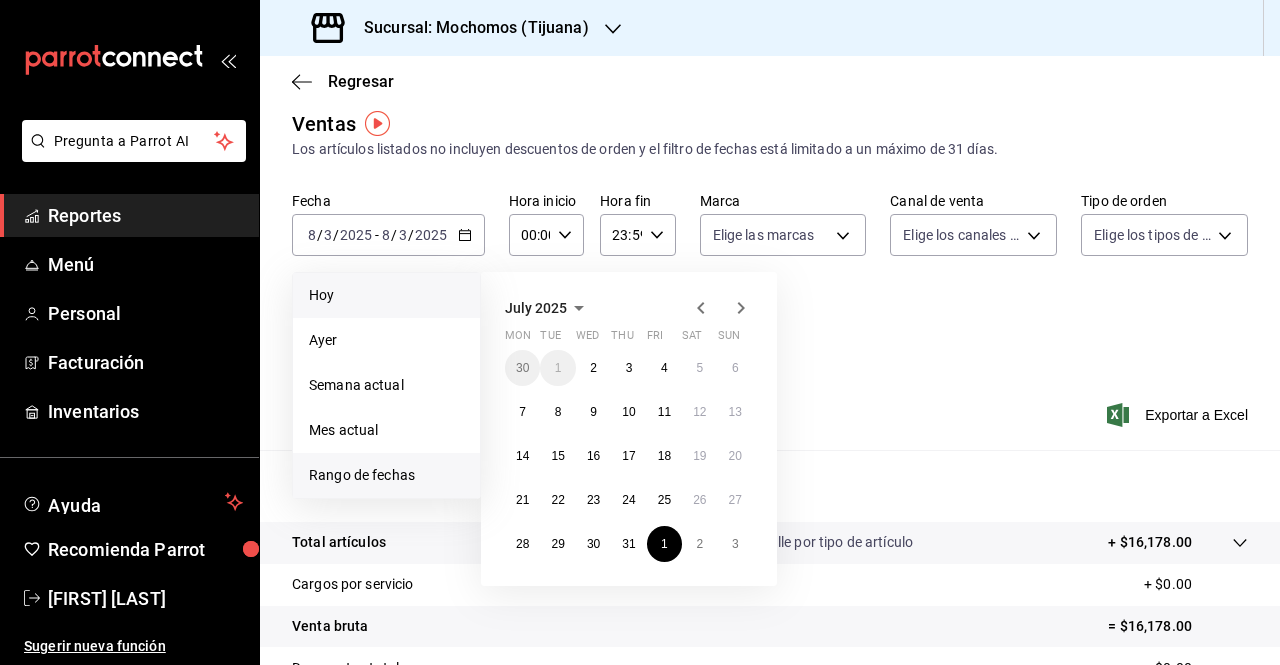 click on "Hoy" at bounding box center (386, 295) 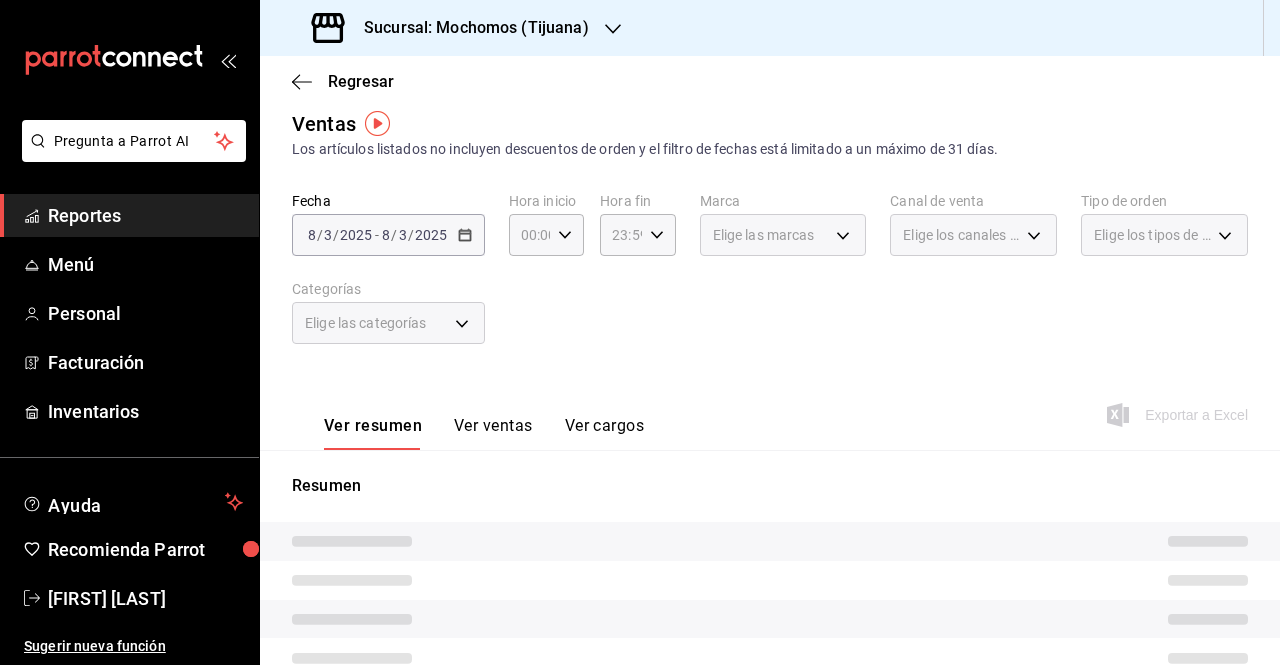 click on "2025-08-03 8 / 3 / 2025 - 2025-08-03 8 / 3 / 2025" at bounding box center (388, 235) 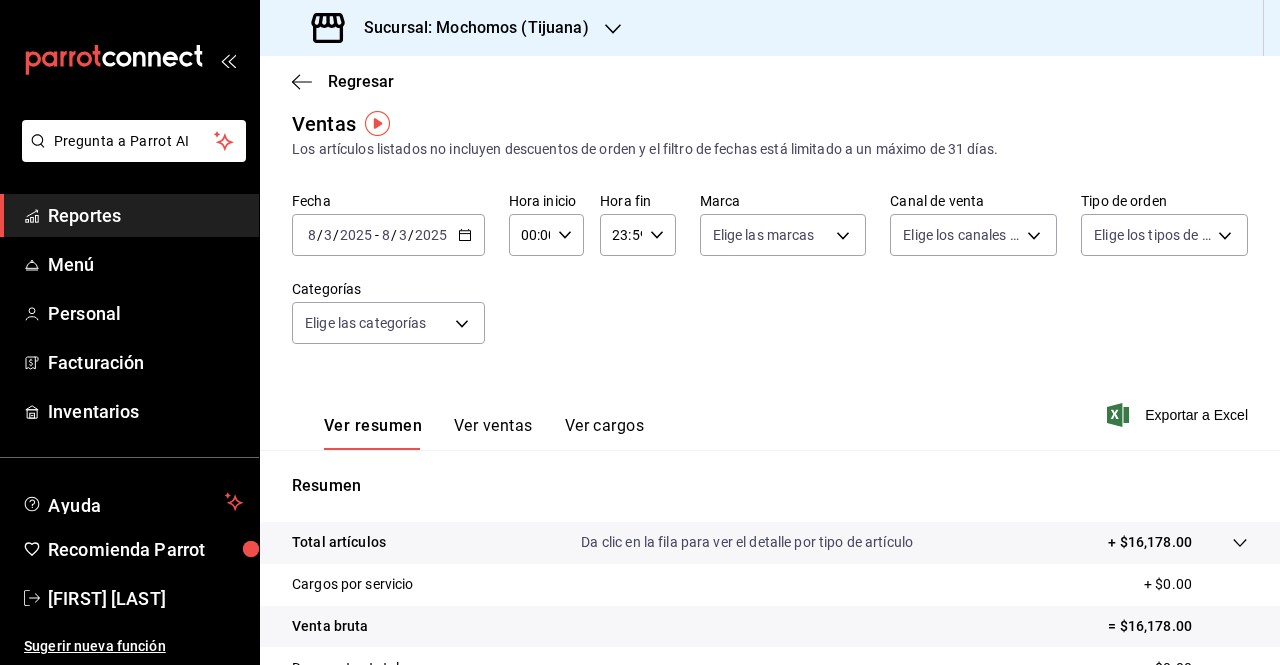 click 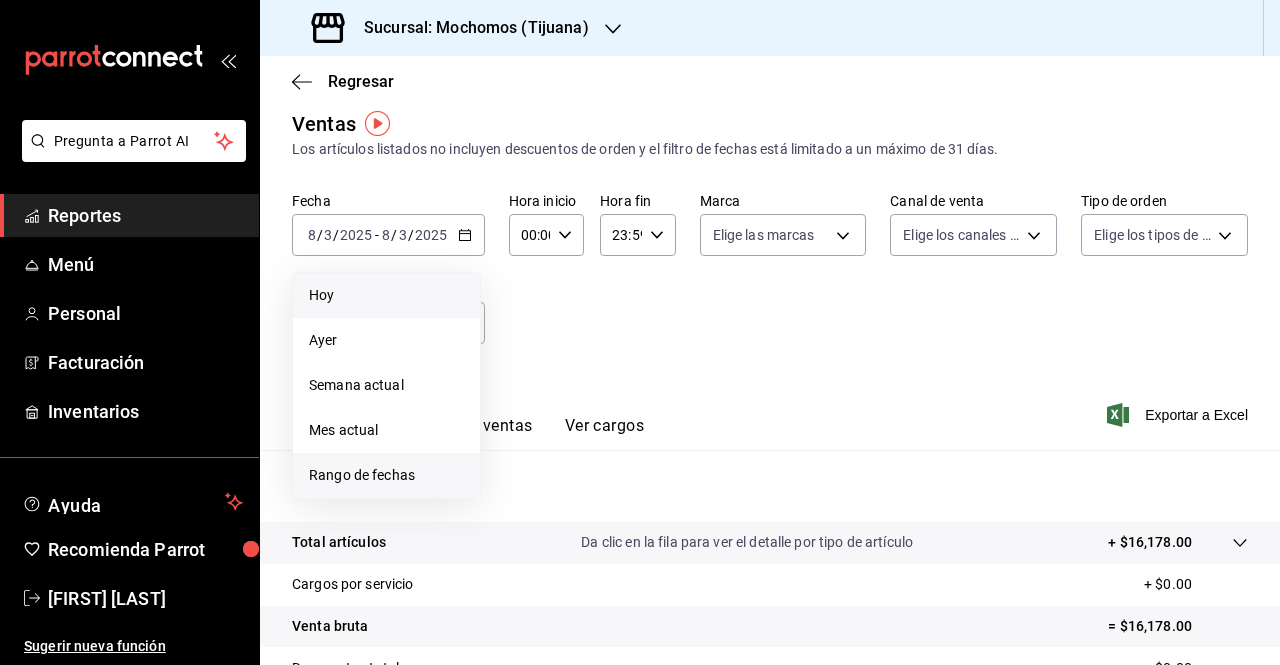 click on "Rango de fechas" at bounding box center [386, 475] 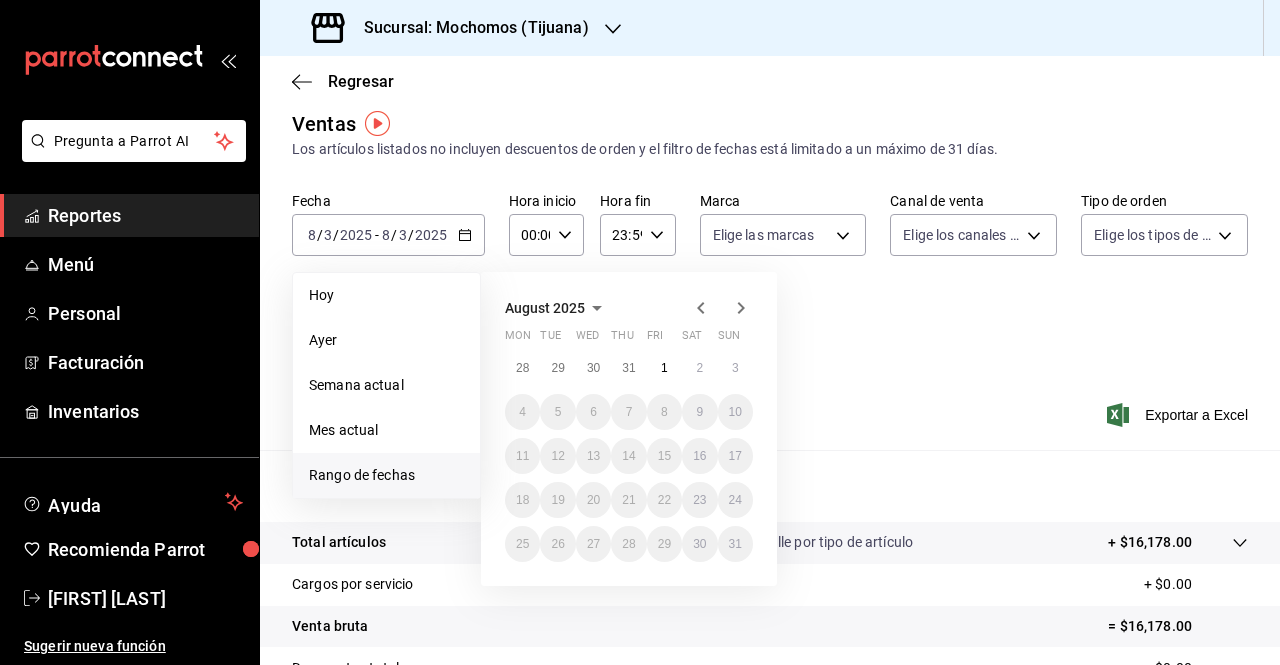 click 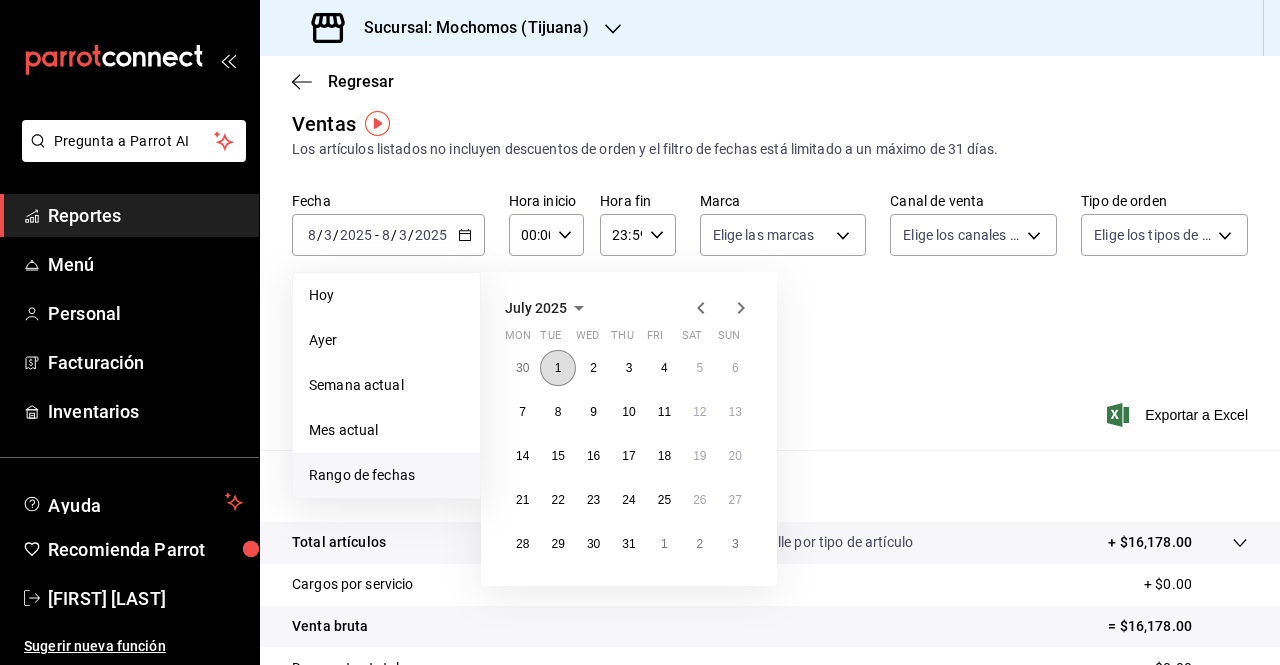 click on "1" at bounding box center (558, 368) 